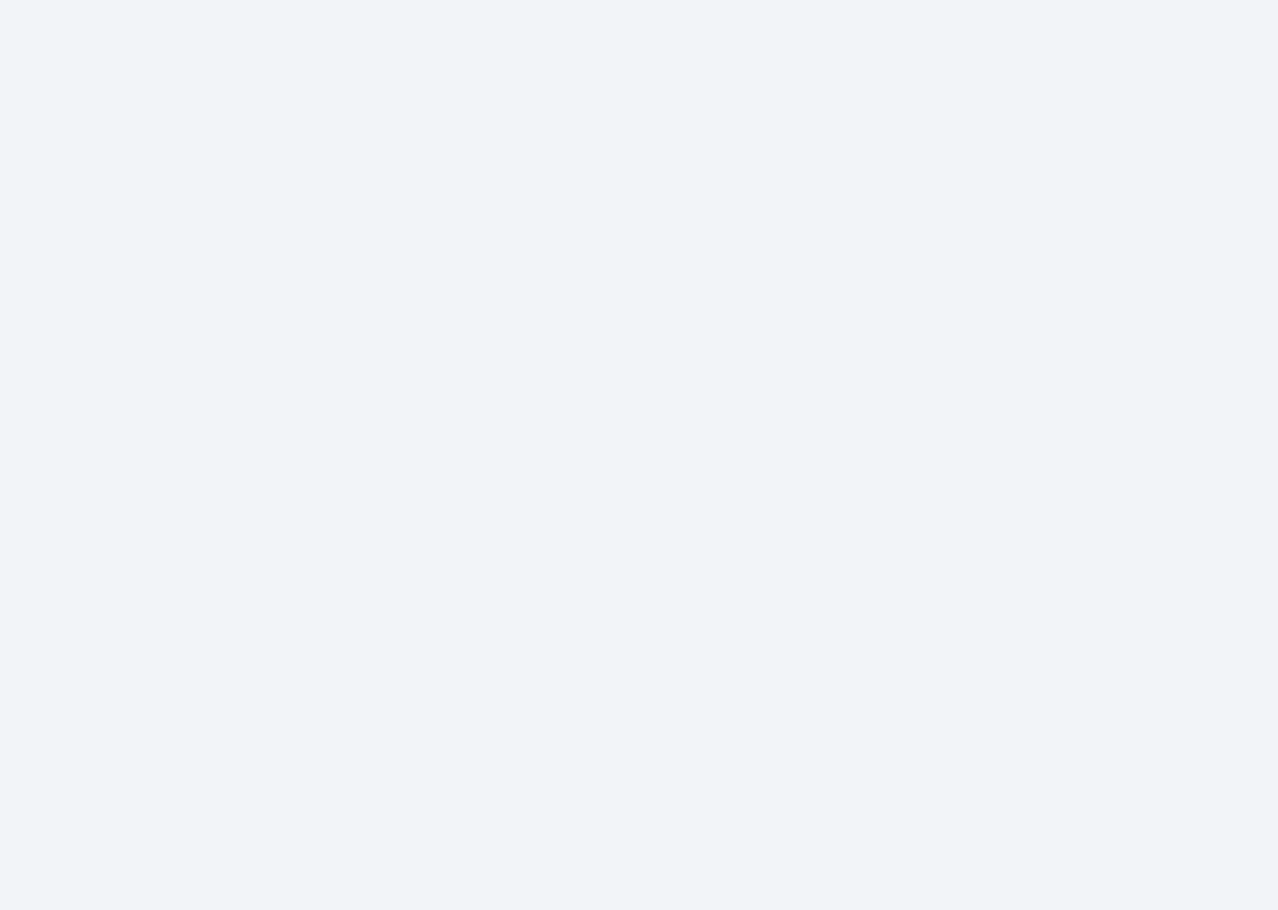 scroll, scrollTop: 0, scrollLeft: 0, axis: both 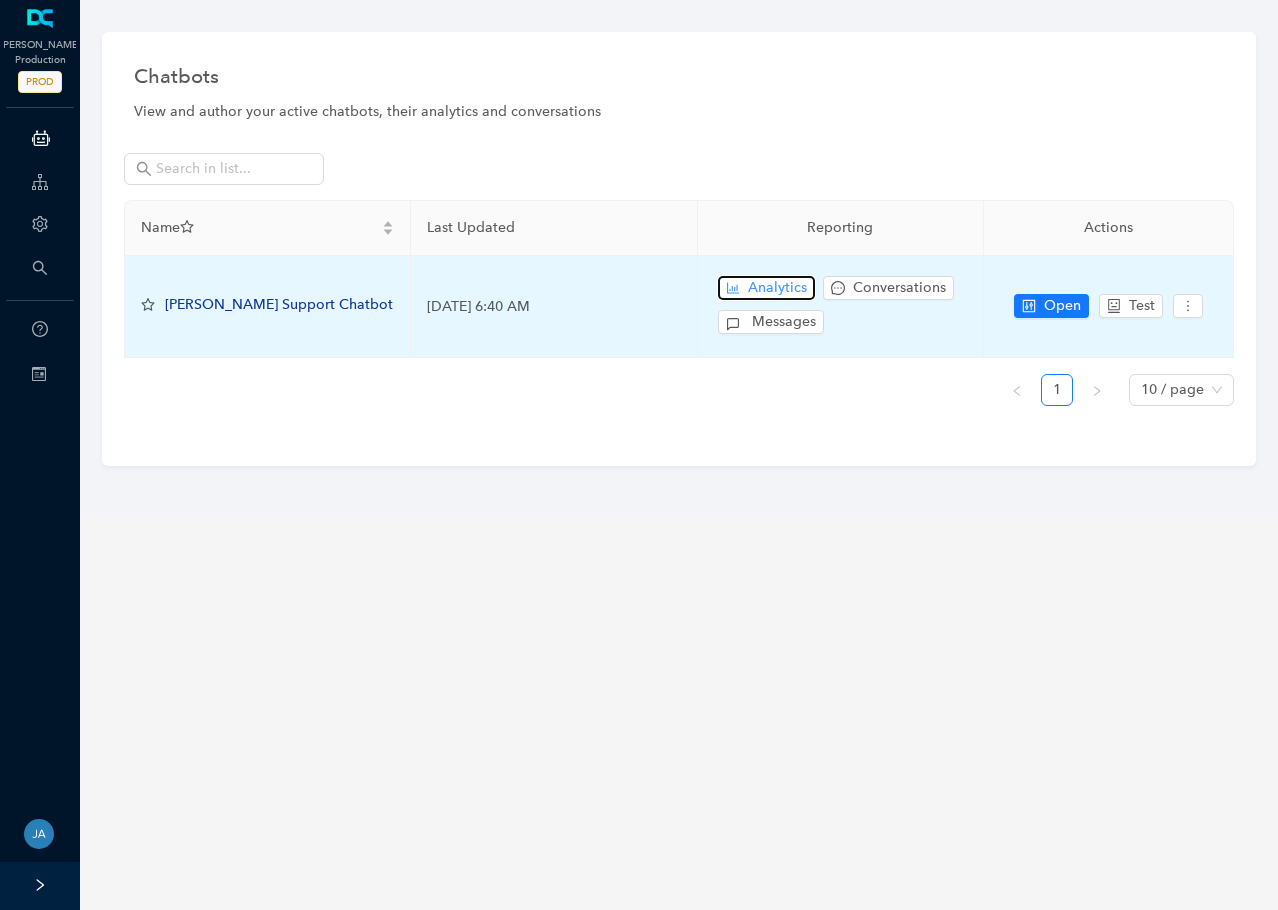 click on "Analytics" at bounding box center [777, 288] 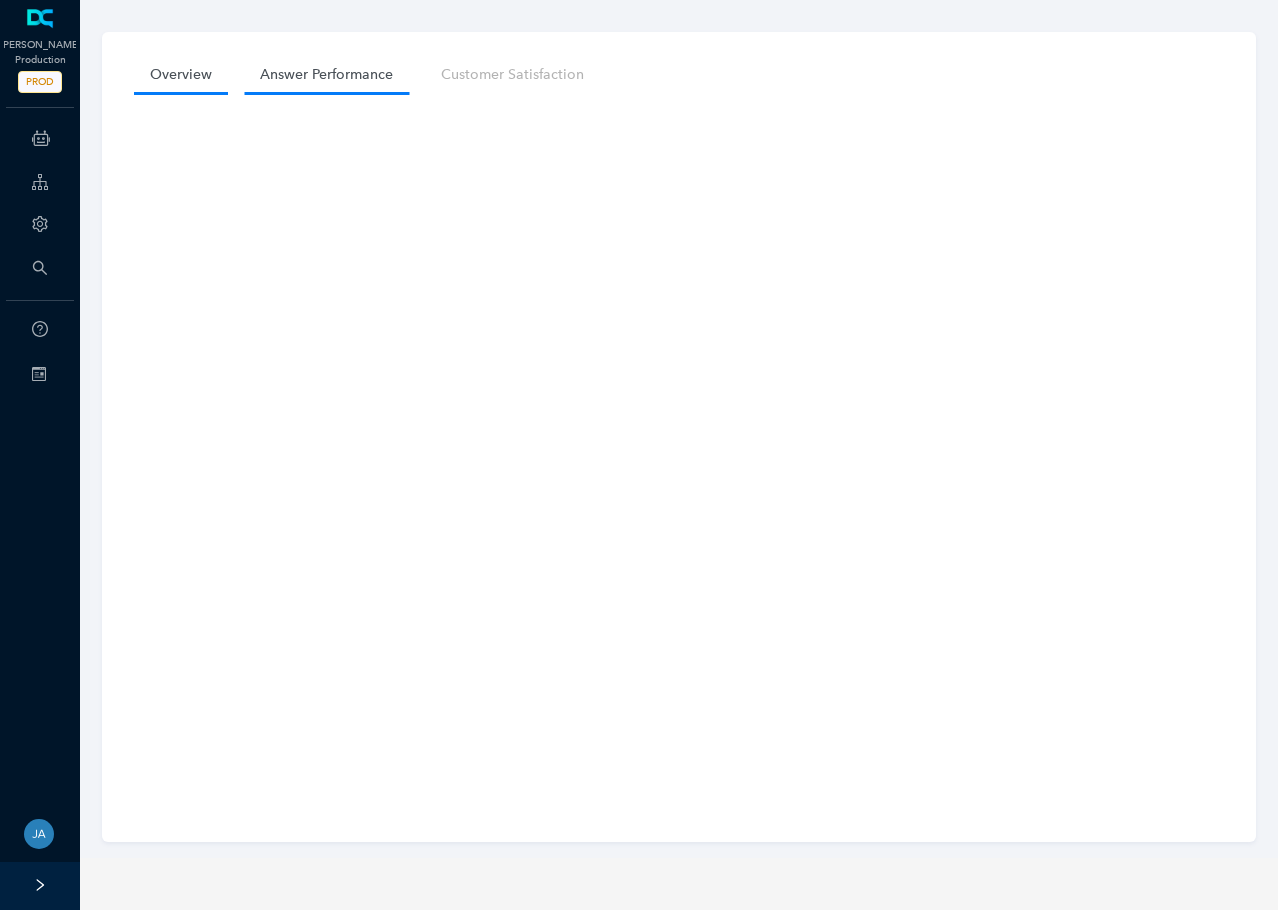 click on "Answer Performance" at bounding box center (326, 74) 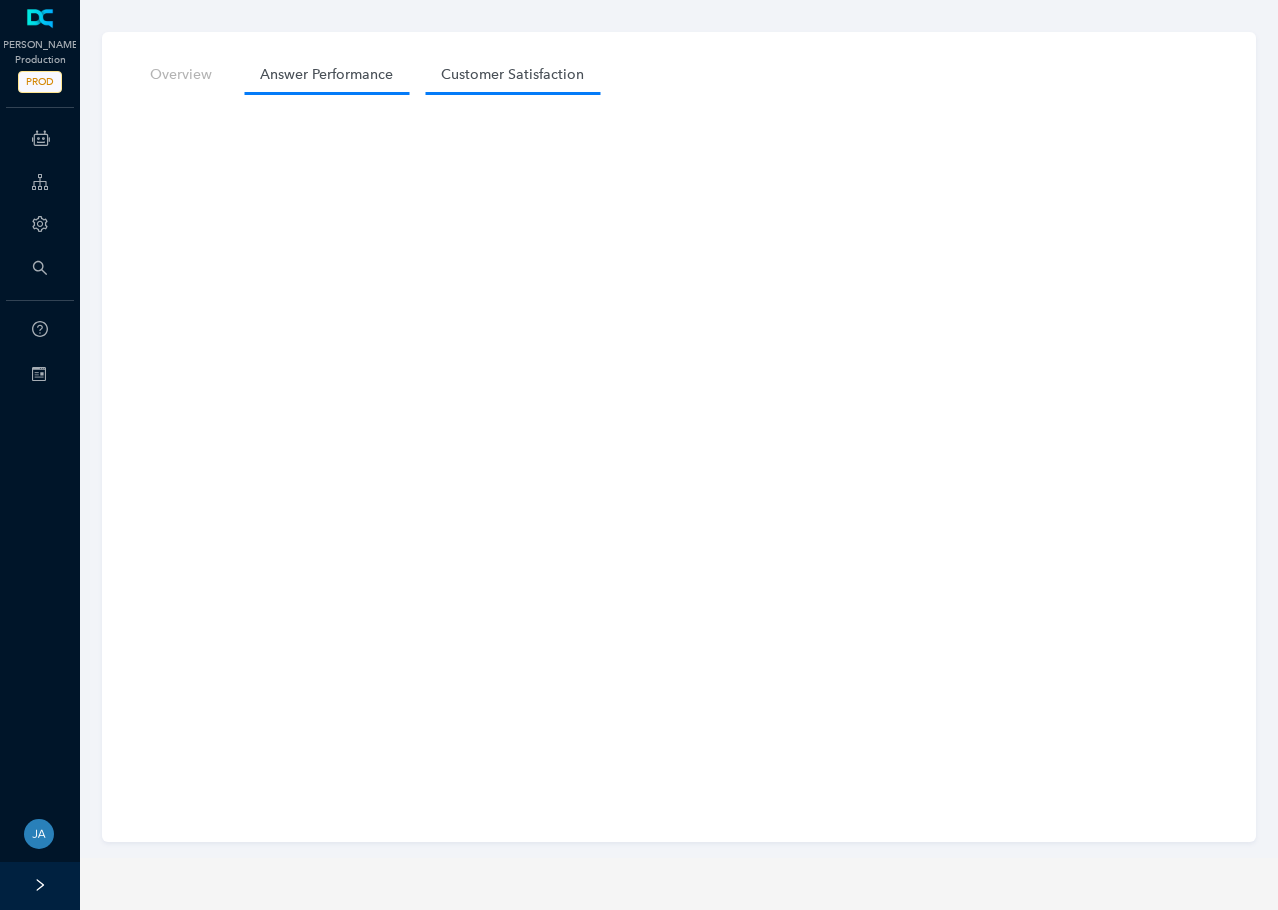 click on "Customer Satisfaction" at bounding box center (512, 74) 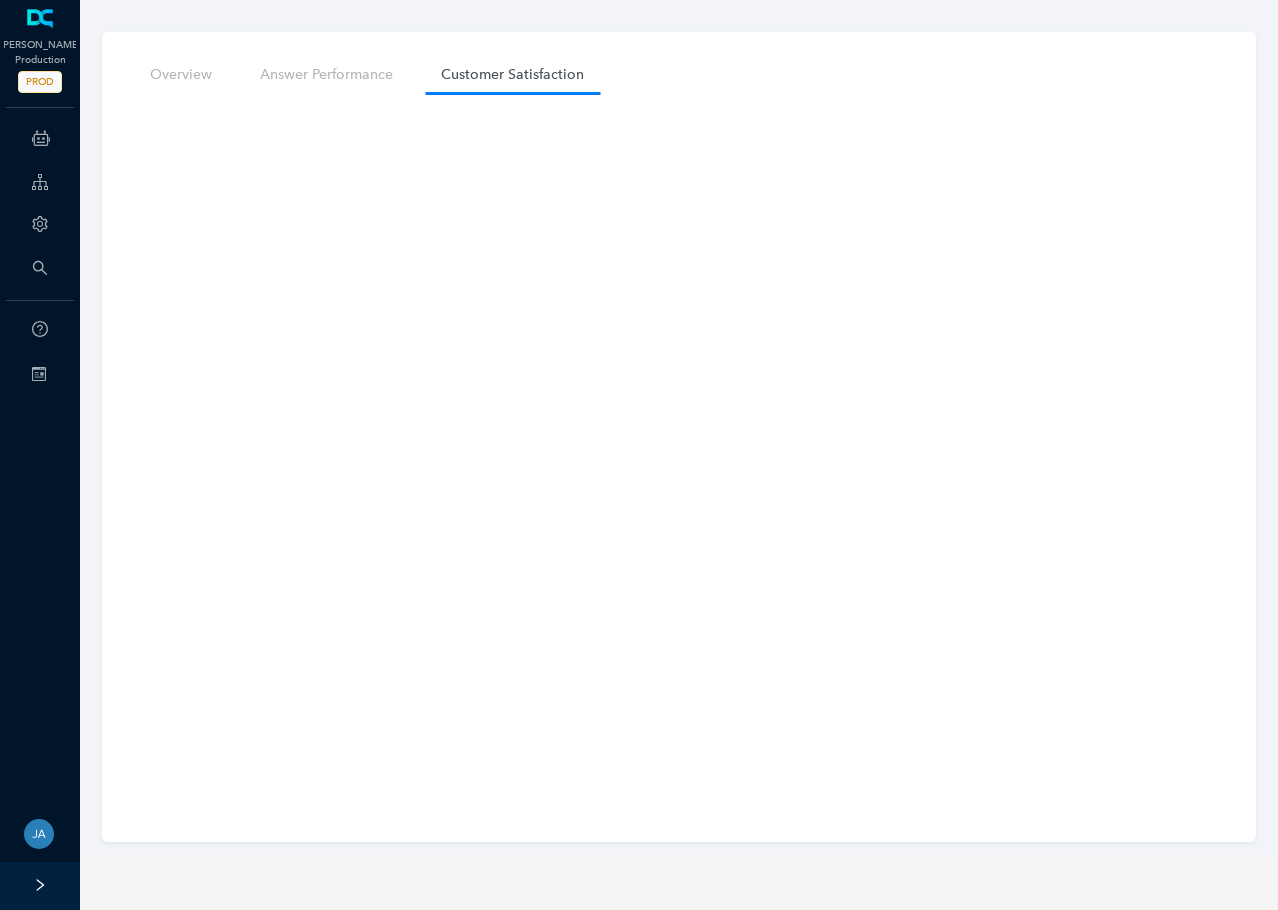 click on "Overview Answer Performance Customer Satisfaction" at bounding box center [679, 437] 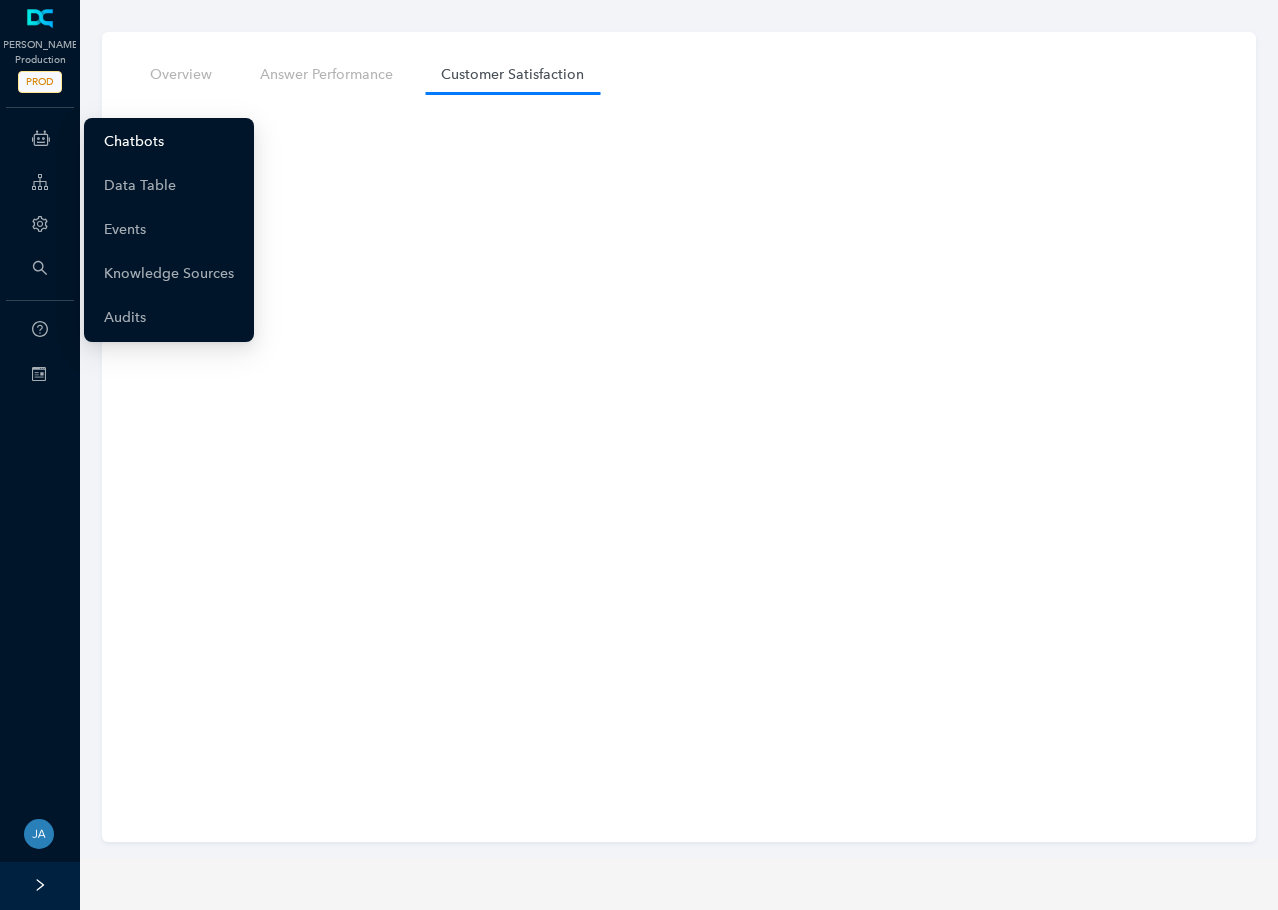 click on "Chatbots" at bounding box center (134, 142) 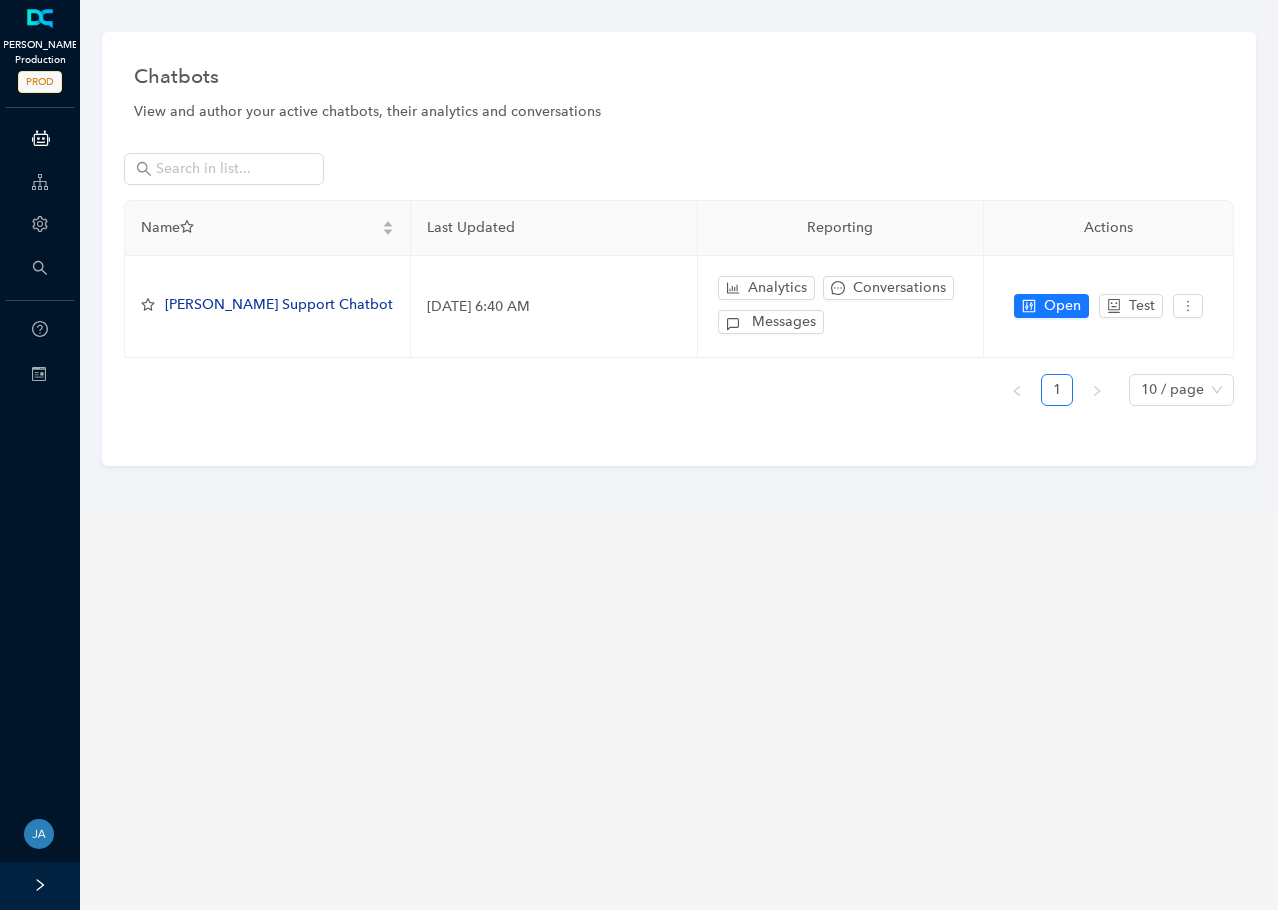 click on "PROD" at bounding box center [40, 82] 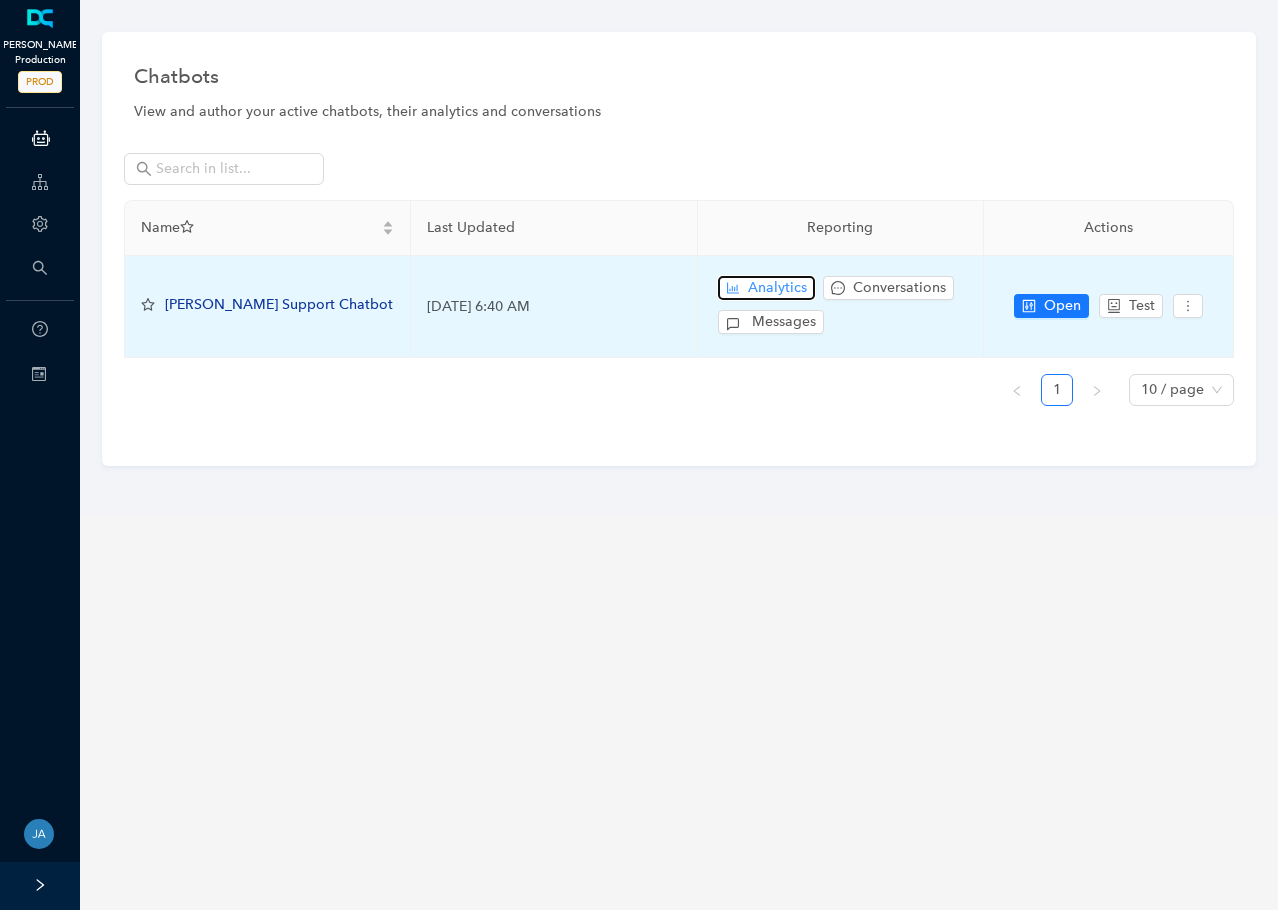 click on "Analytics" at bounding box center (777, 288) 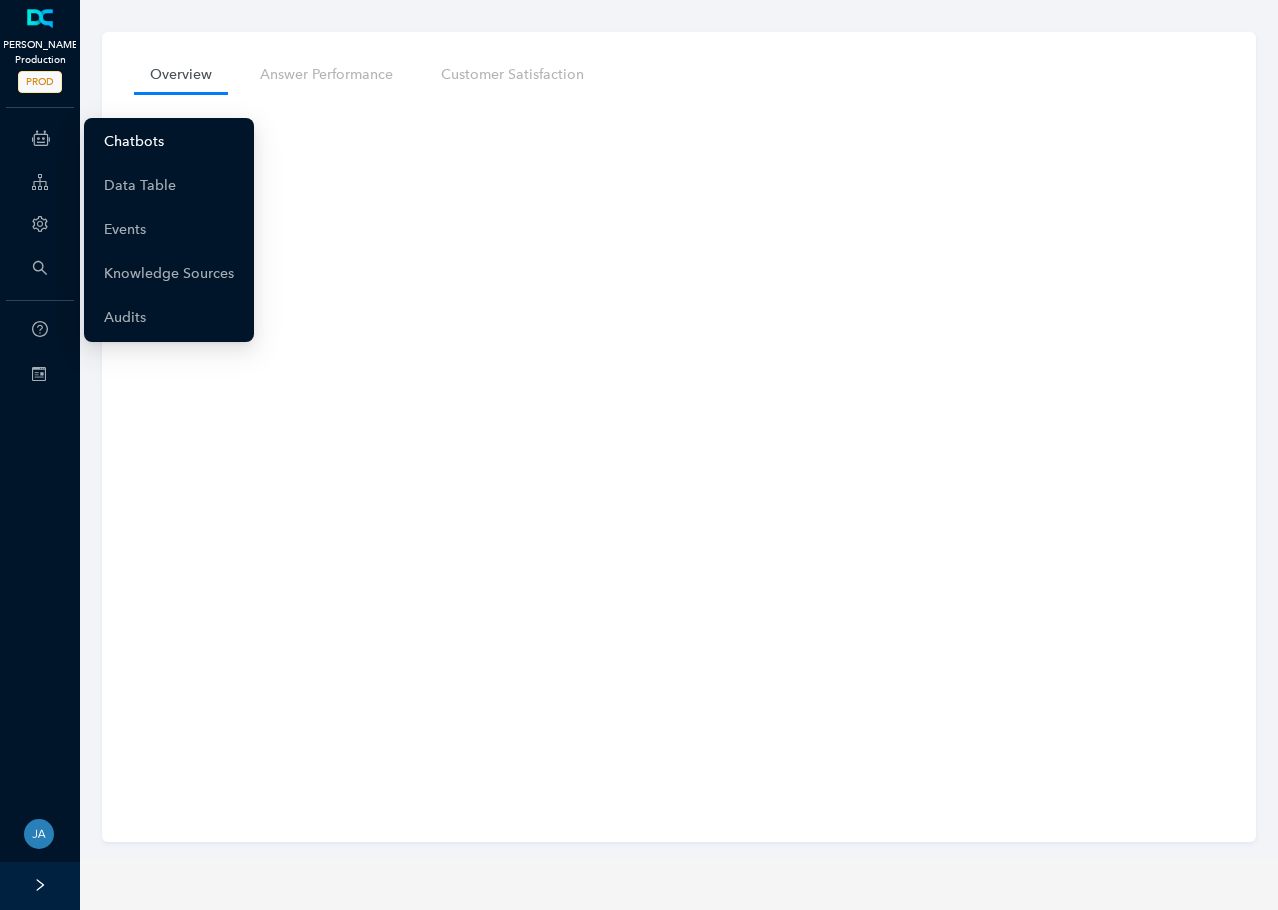 click on "Chatbots" at bounding box center (134, 142) 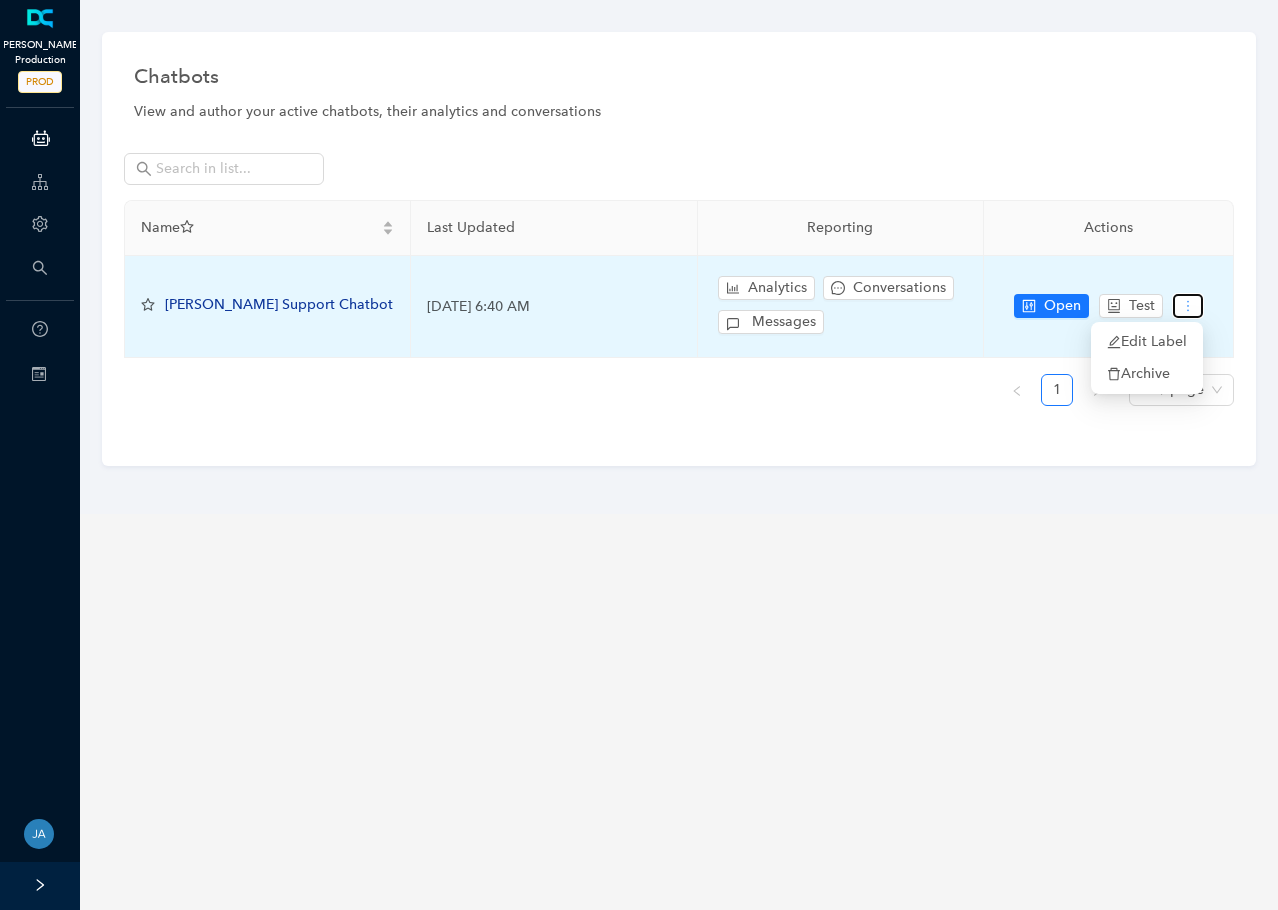 click 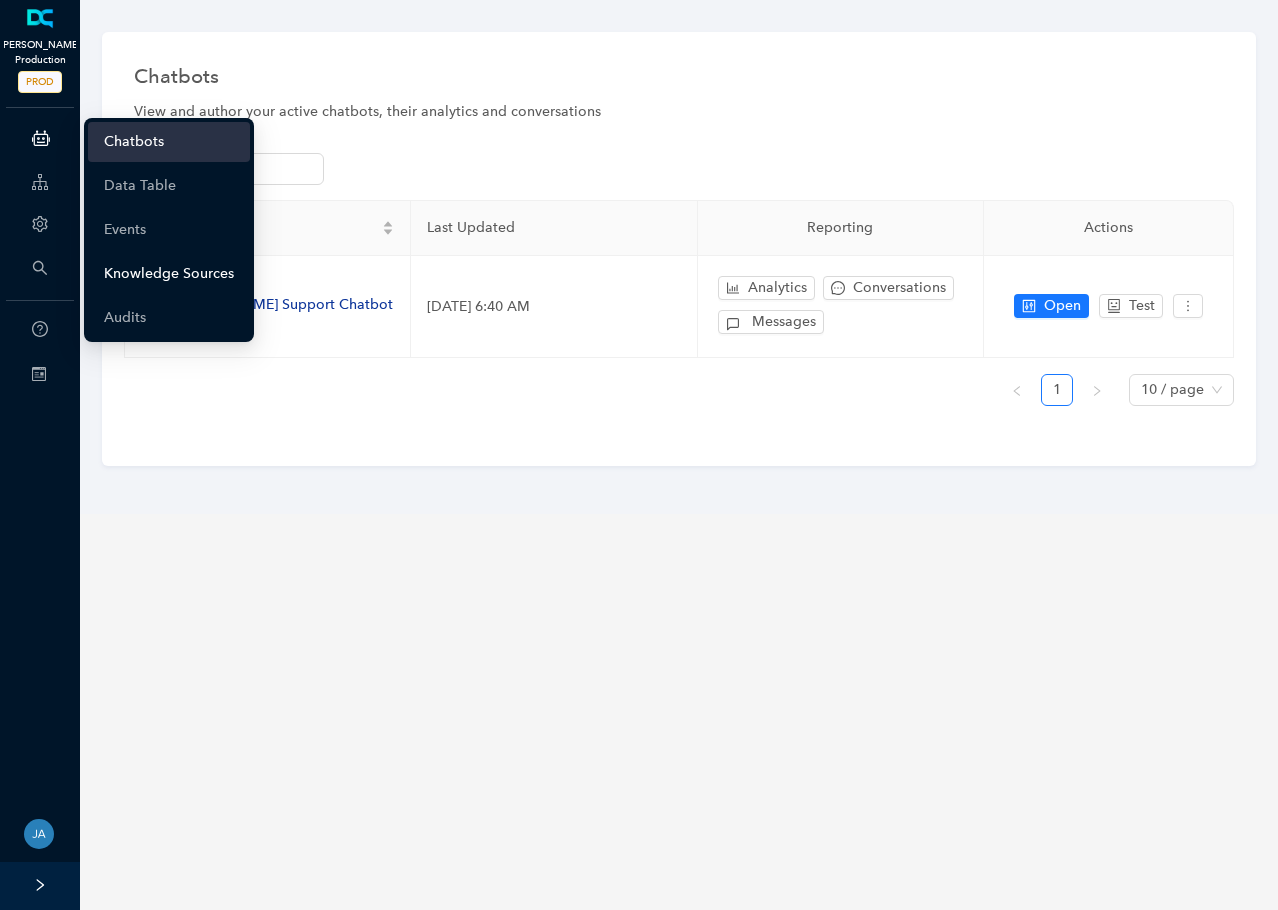 click on "Knowledge Sources" at bounding box center (169, 274) 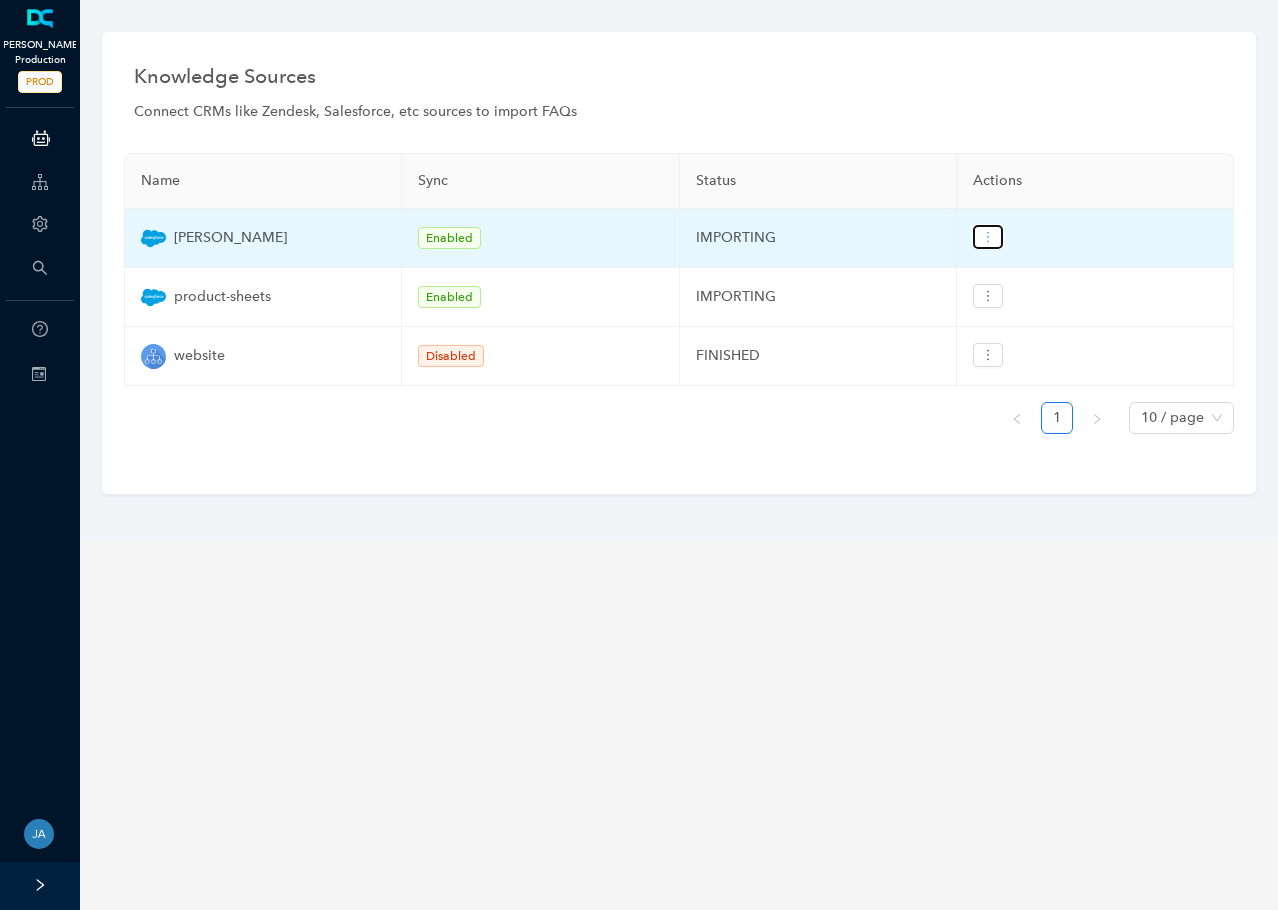 click 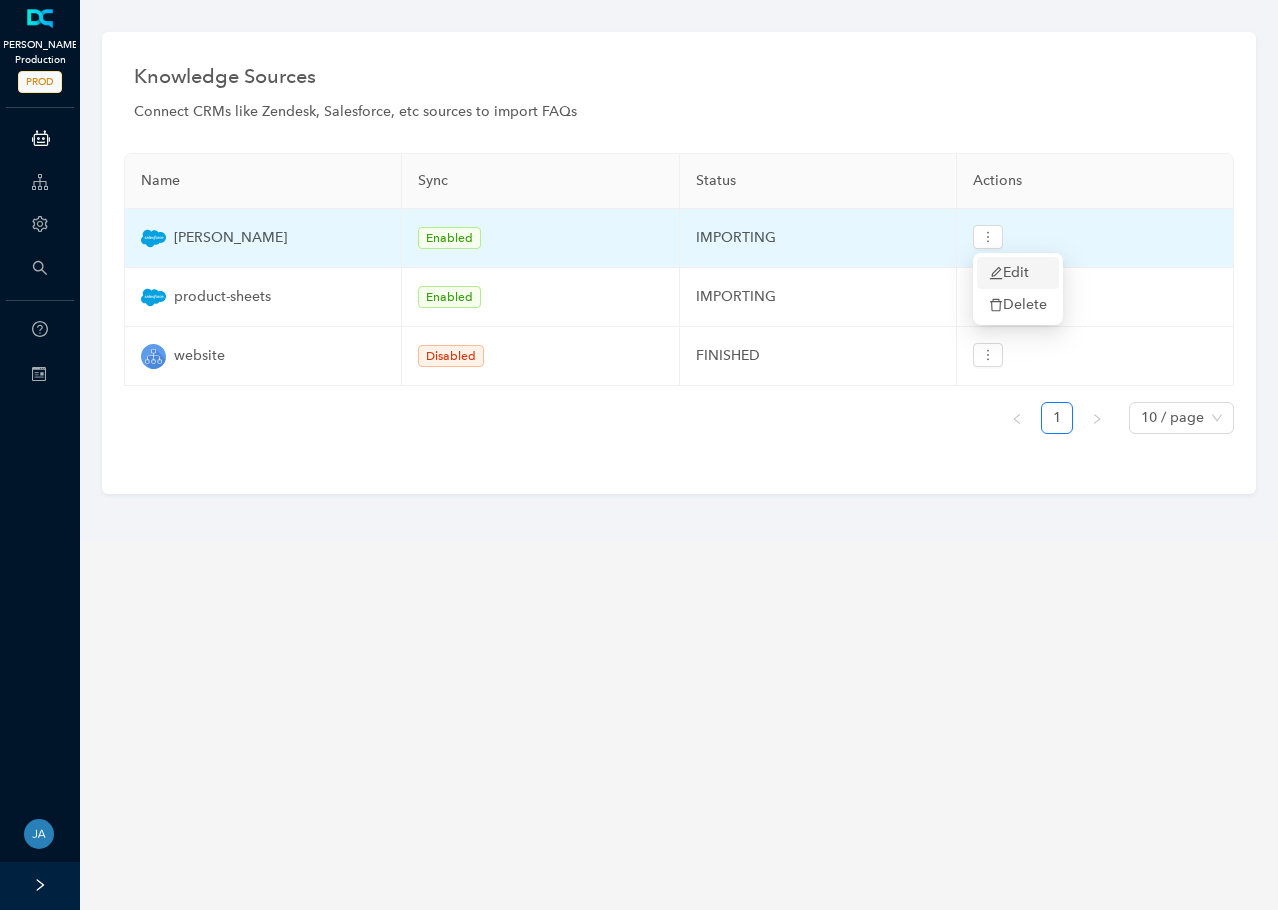 click on "Edit" at bounding box center [1018, 273] 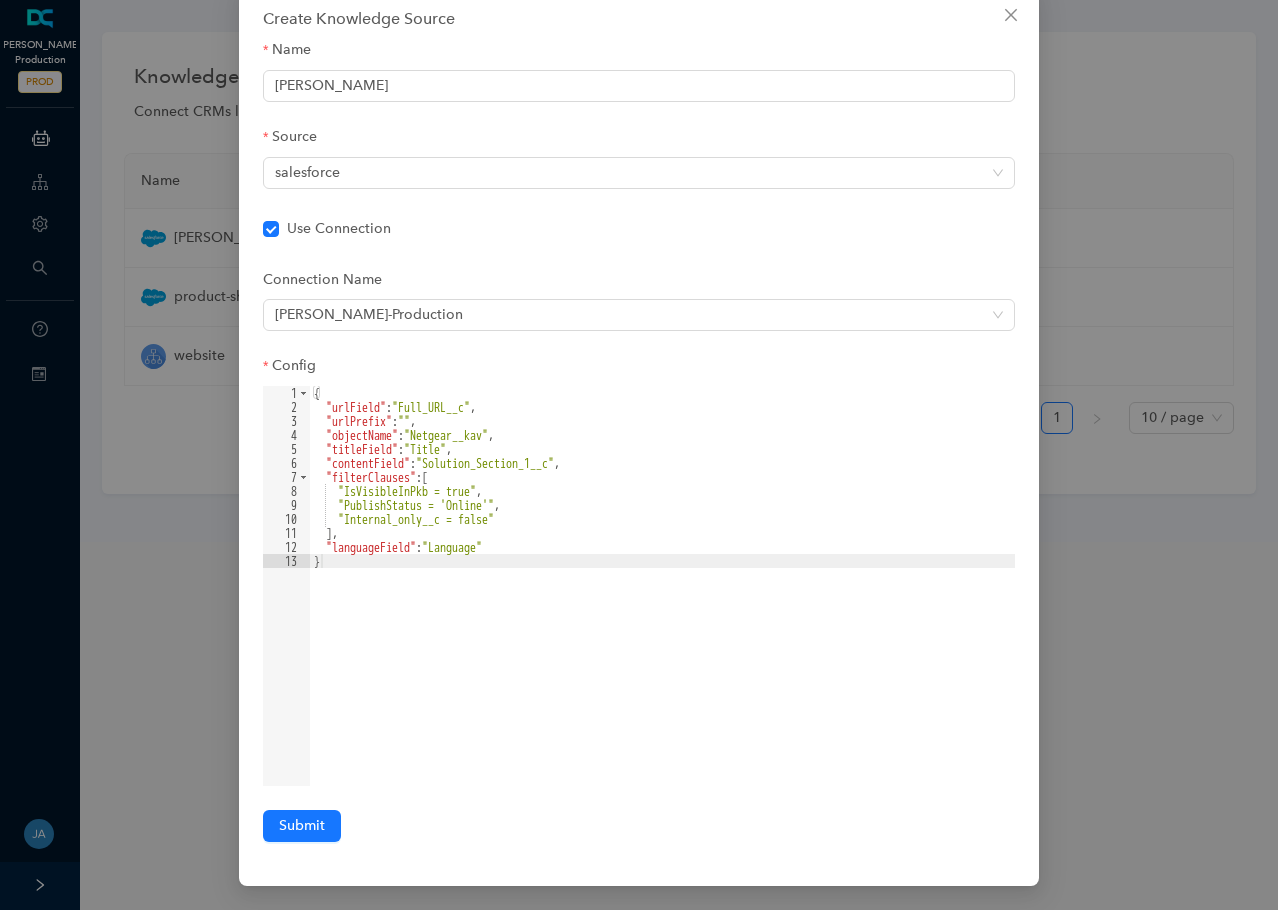 scroll, scrollTop: 0, scrollLeft: 0, axis: both 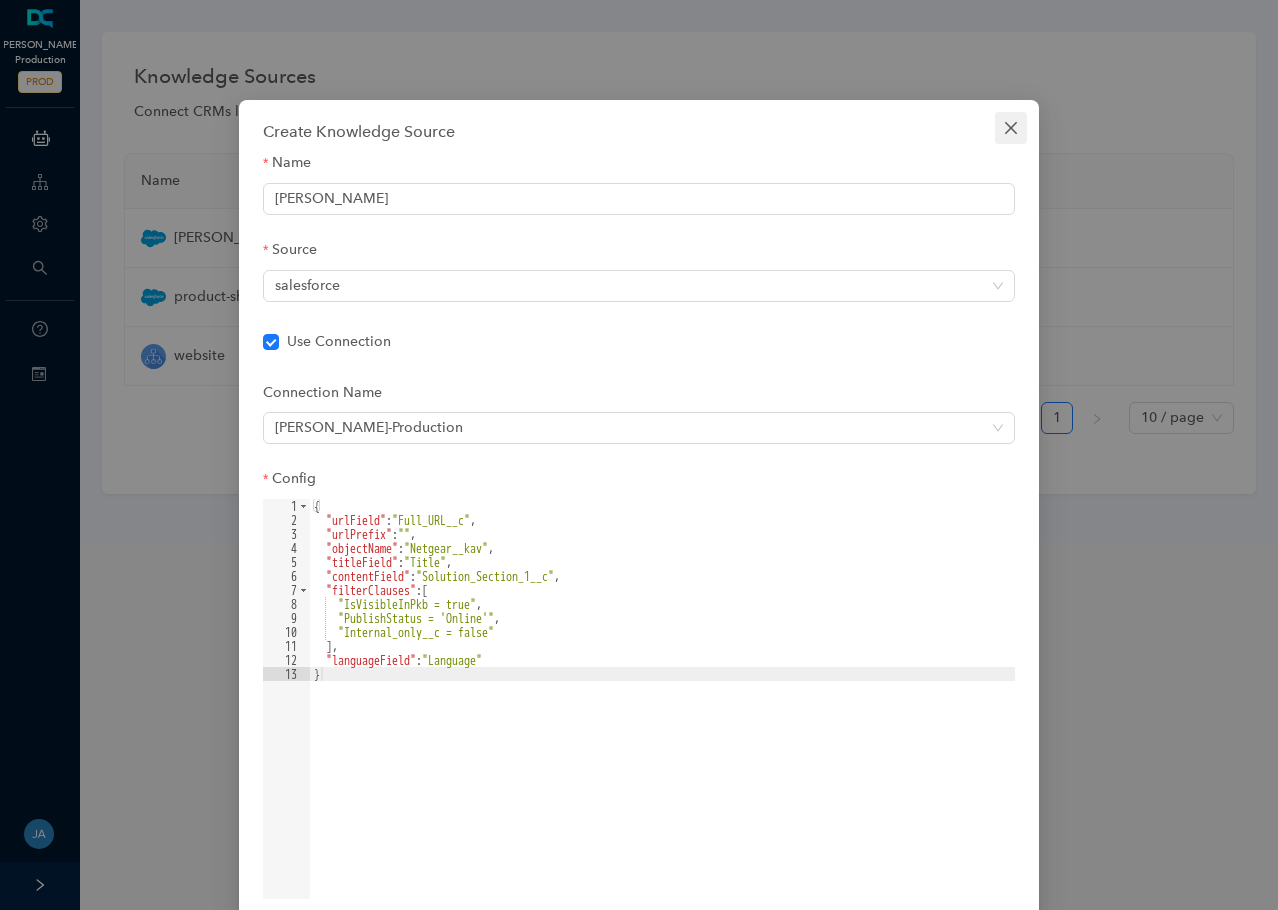 click 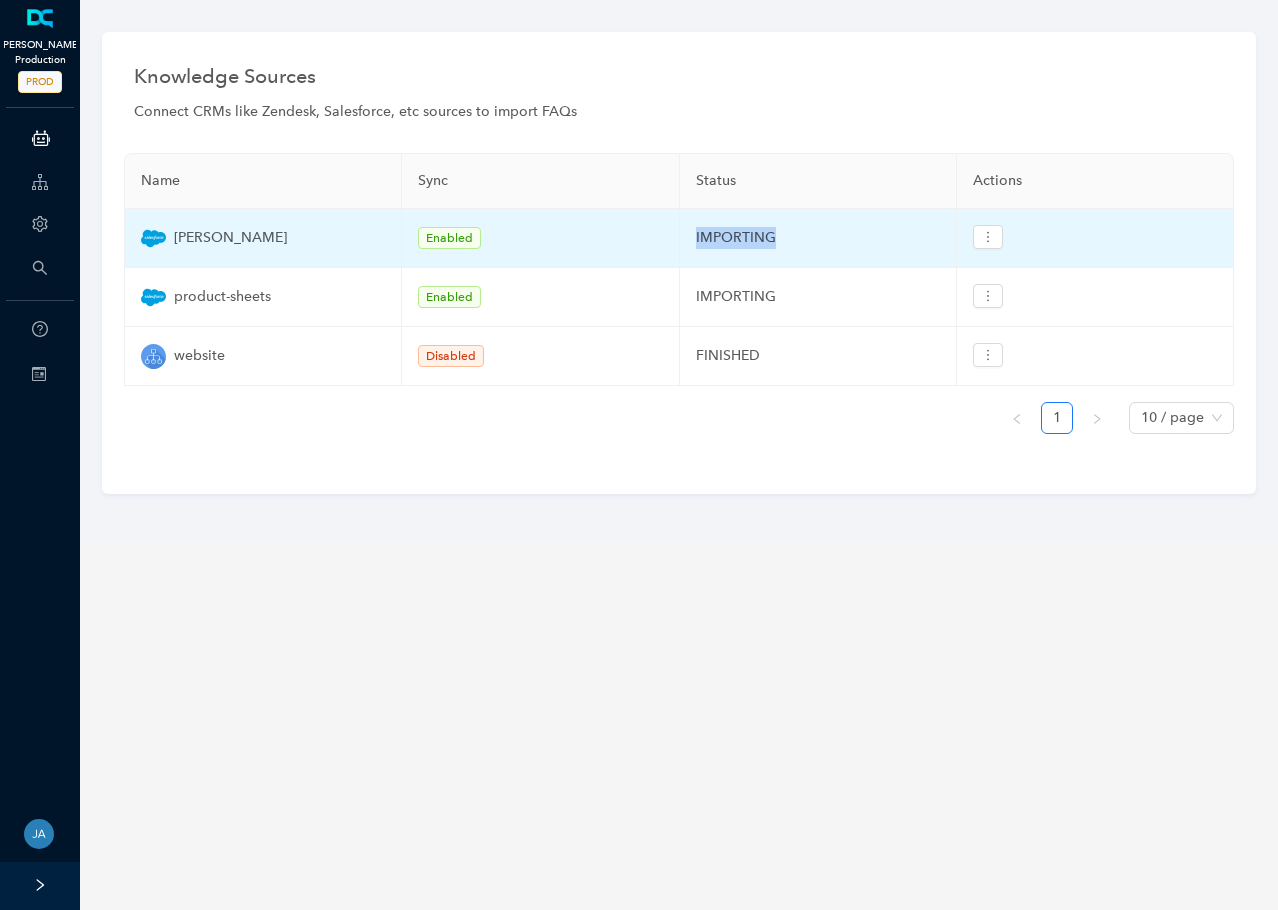 drag, startPoint x: 776, startPoint y: 235, endPoint x: 696, endPoint y: 238, distance: 80.05623 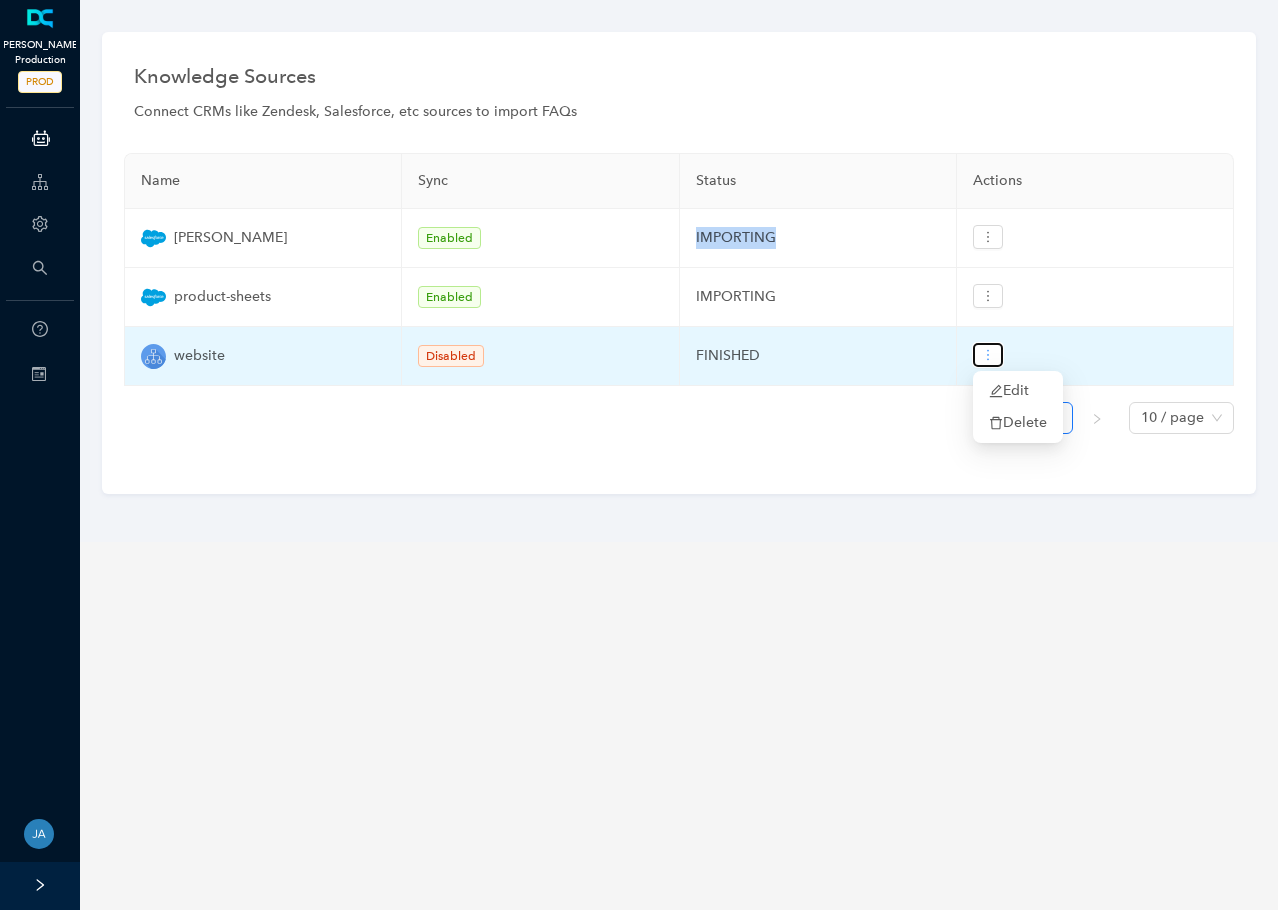 click at bounding box center (988, 355) 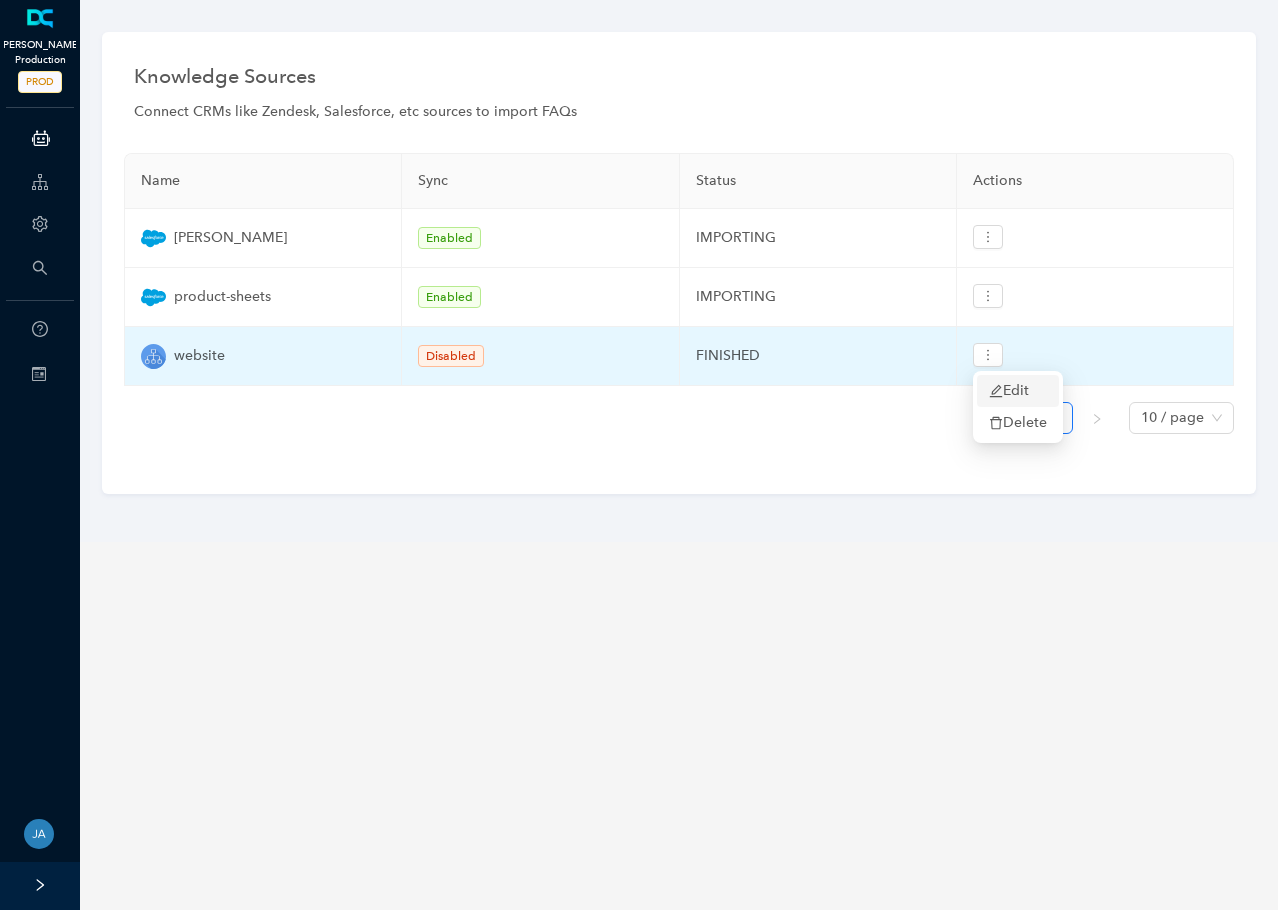 click on "Edit" at bounding box center [1018, 391] 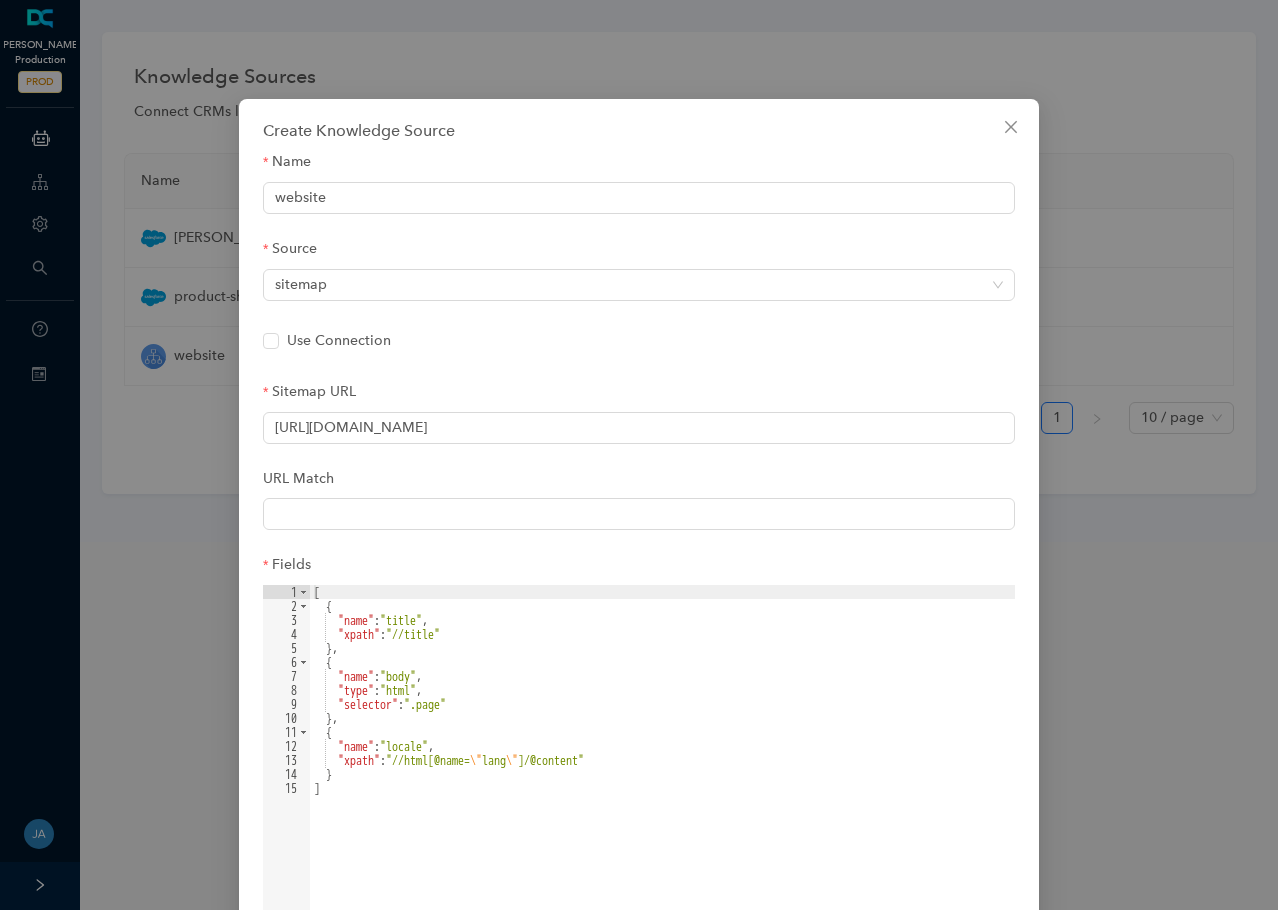 scroll, scrollTop: 0, scrollLeft: 0, axis: both 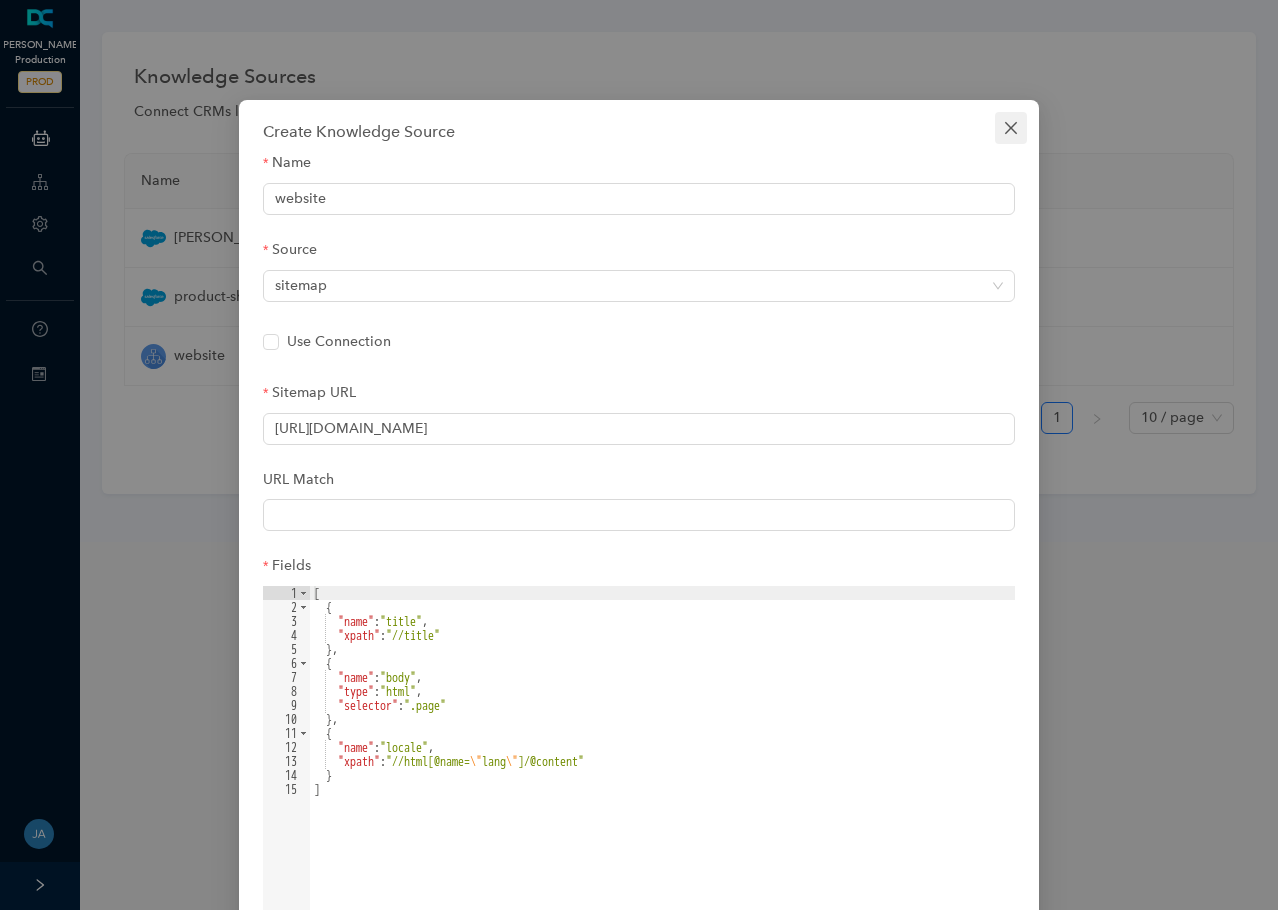 click 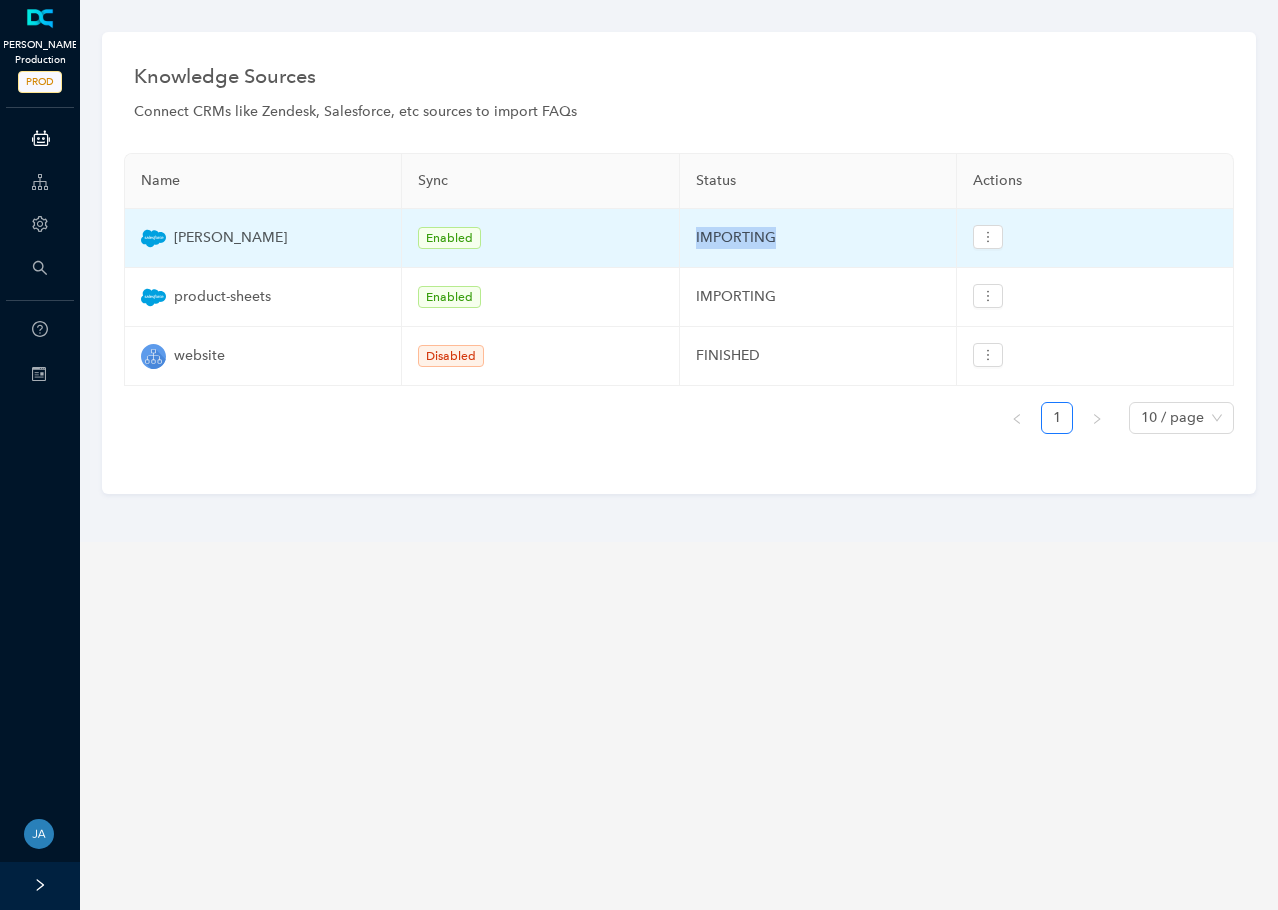 drag, startPoint x: 696, startPoint y: 239, endPoint x: 792, endPoint y: 239, distance: 96 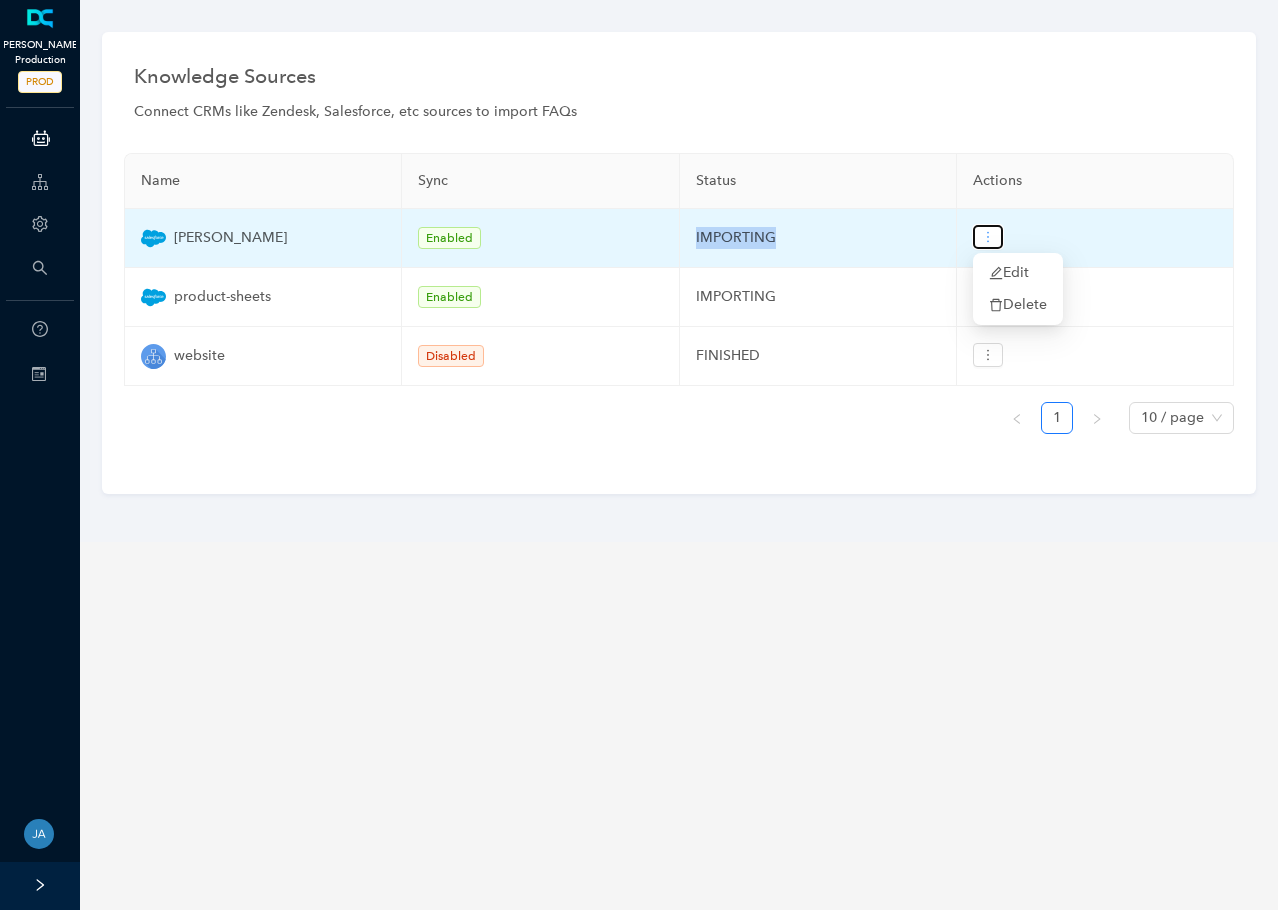 click 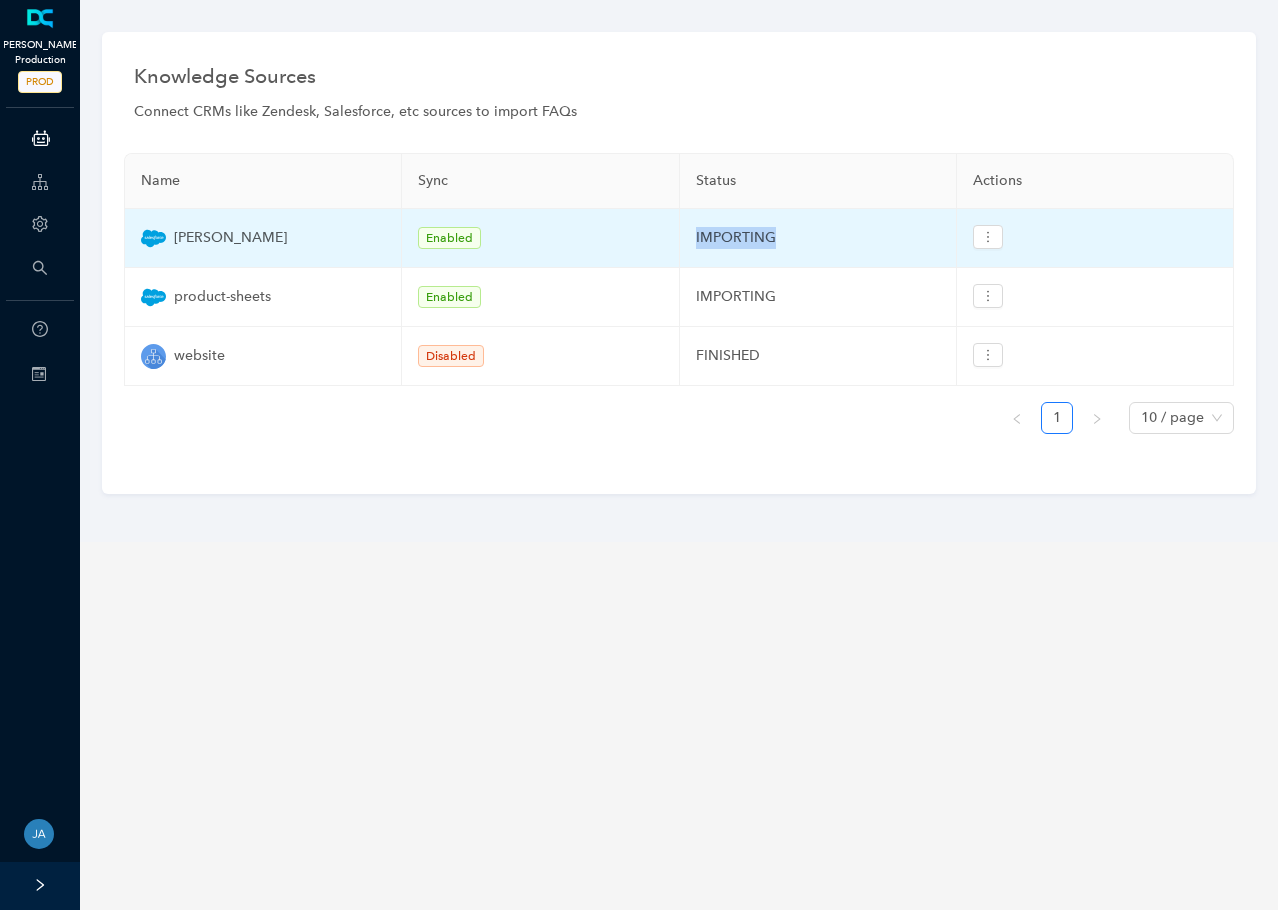 click on "IMPORTING" at bounding box center (818, 238) 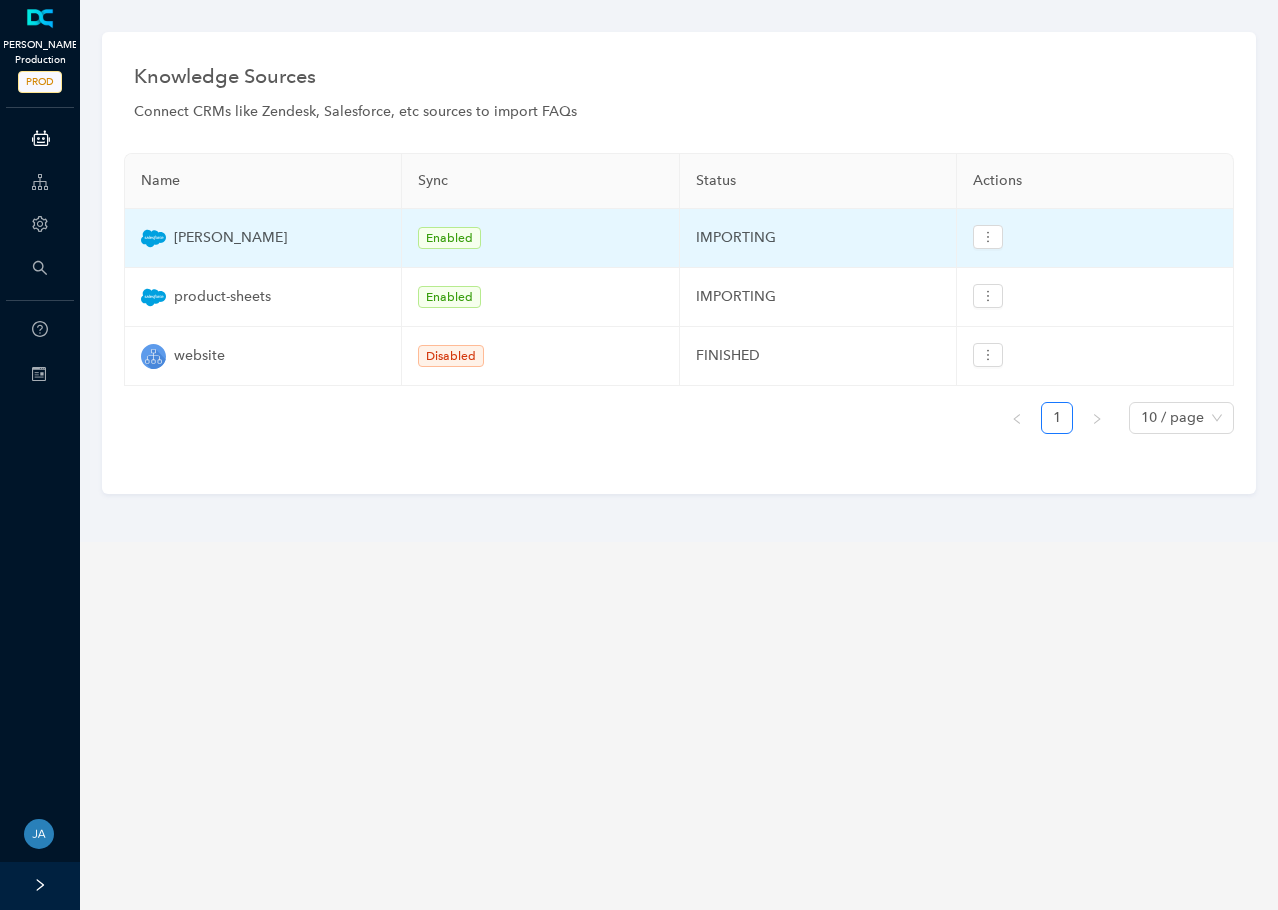 click on "arlo" at bounding box center (230, 238) 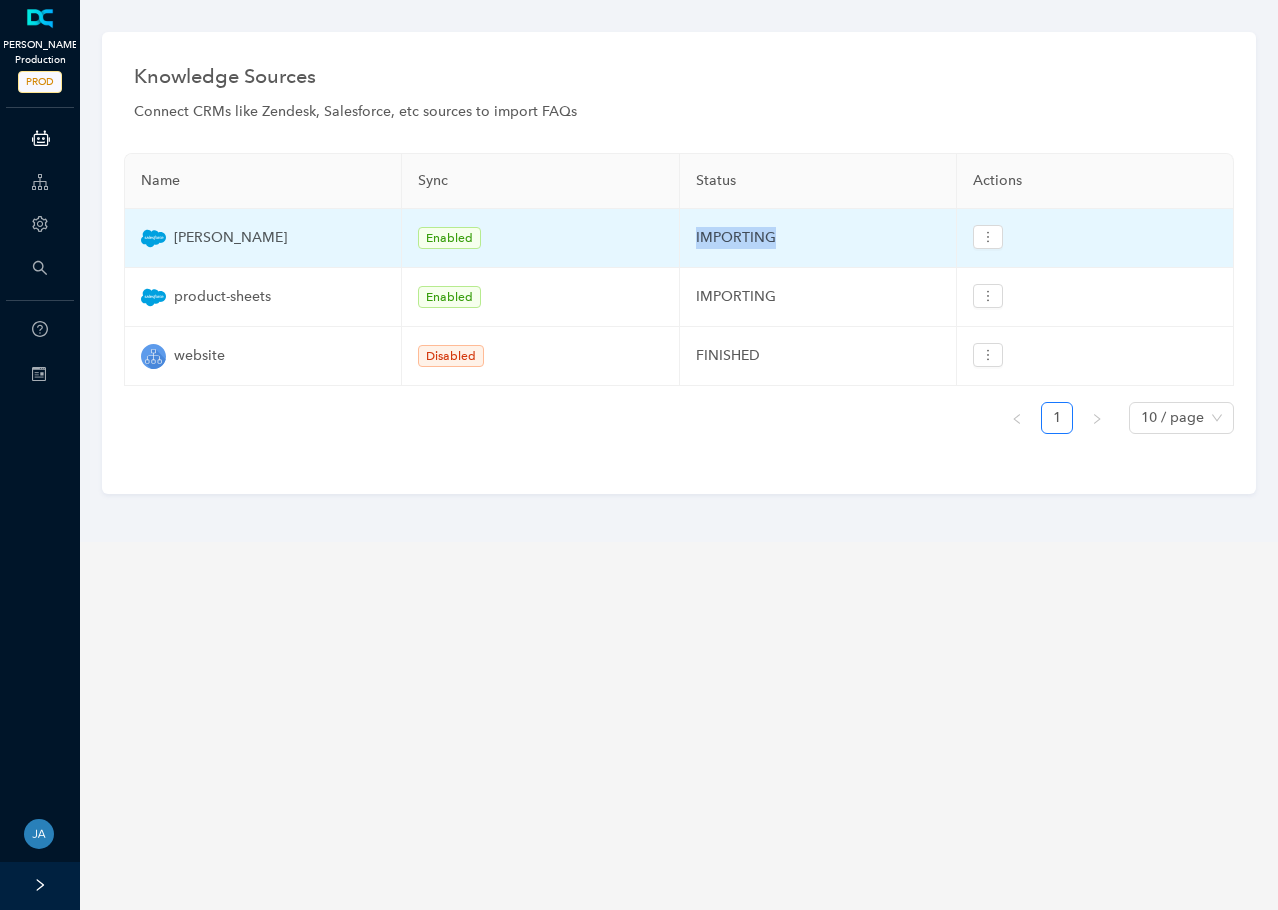drag, startPoint x: 695, startPoint y: 235, endPoint x: 766, endPoint y: 299, distance: 95.587654 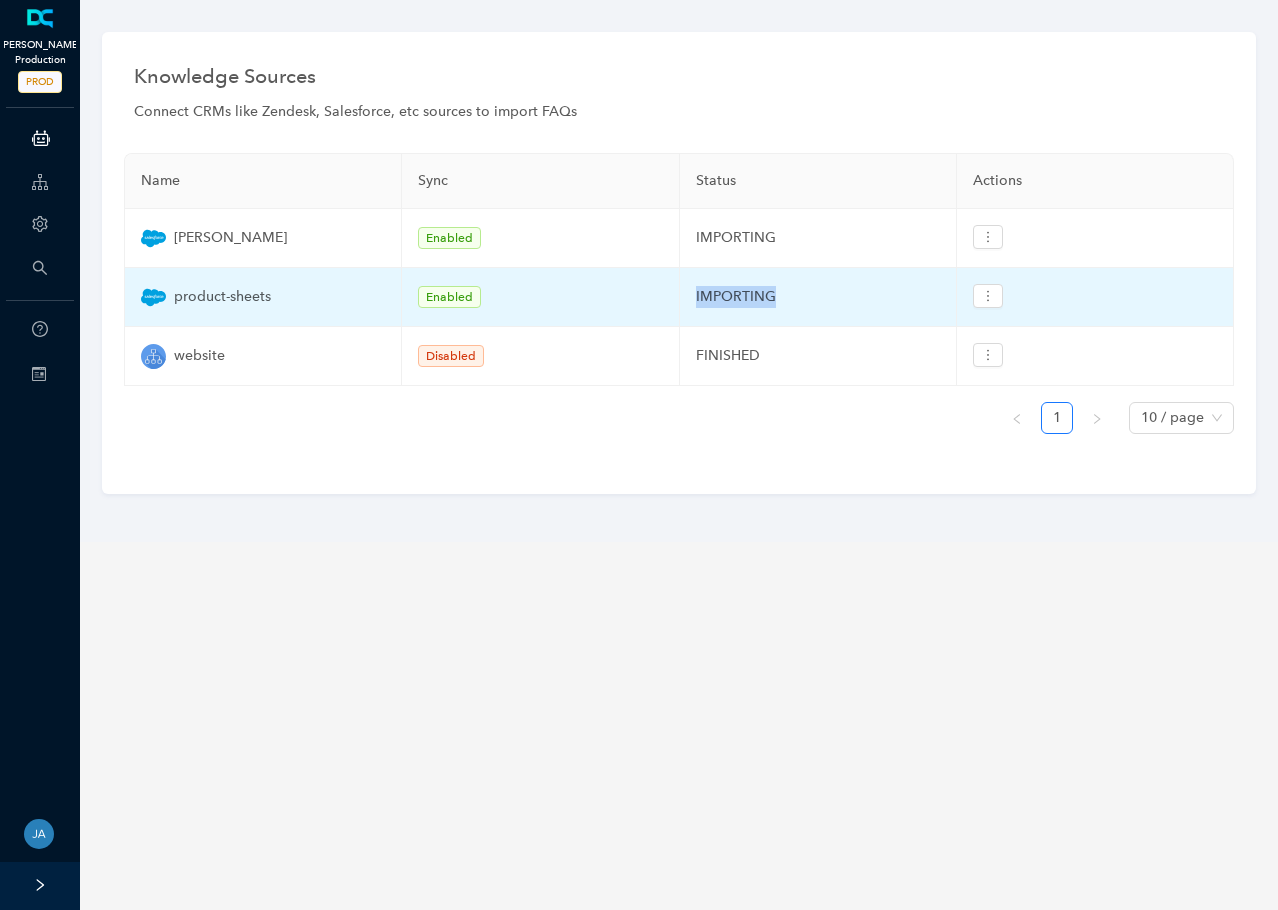 drag, startPoint x: 697, startPoint y: 296, endPoint x: 794, endPoint y: 299, distance: 97.04638 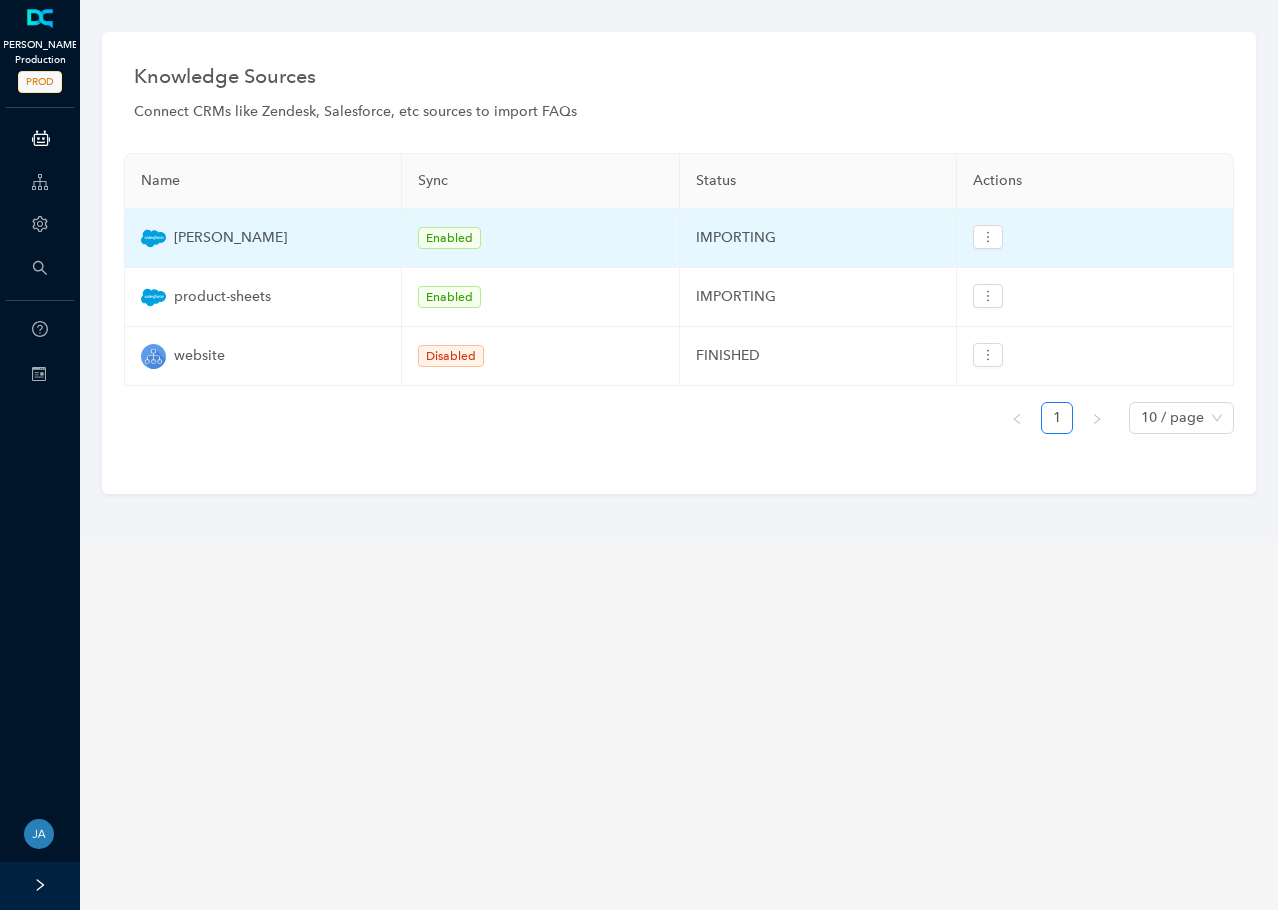 click on "IMPORTING" at bounding box center [818, 238] 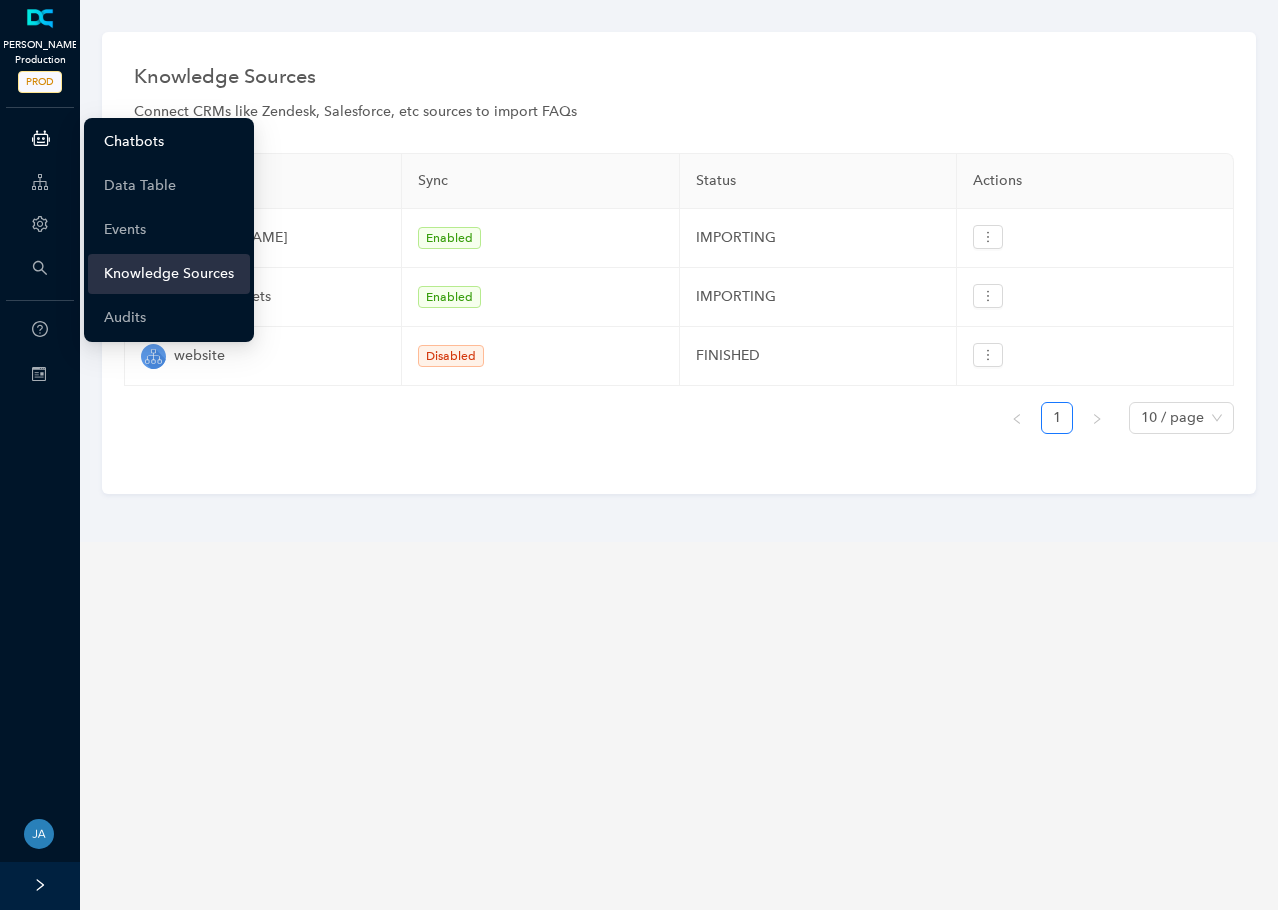 click on "Chatbots" at bounding box center [134, 142] 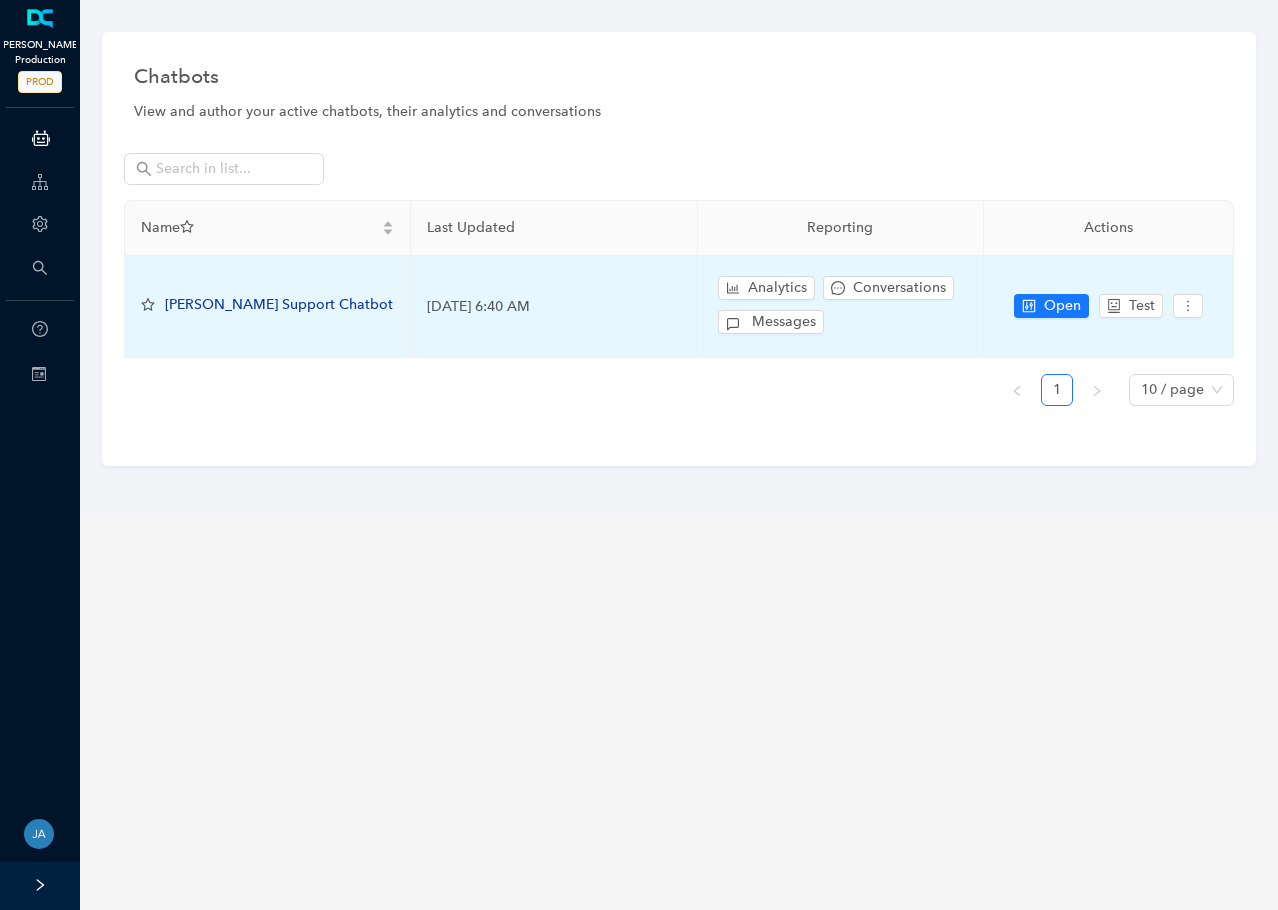 click on "Arlo Support Chatbot" at bounding box center [279, 304] 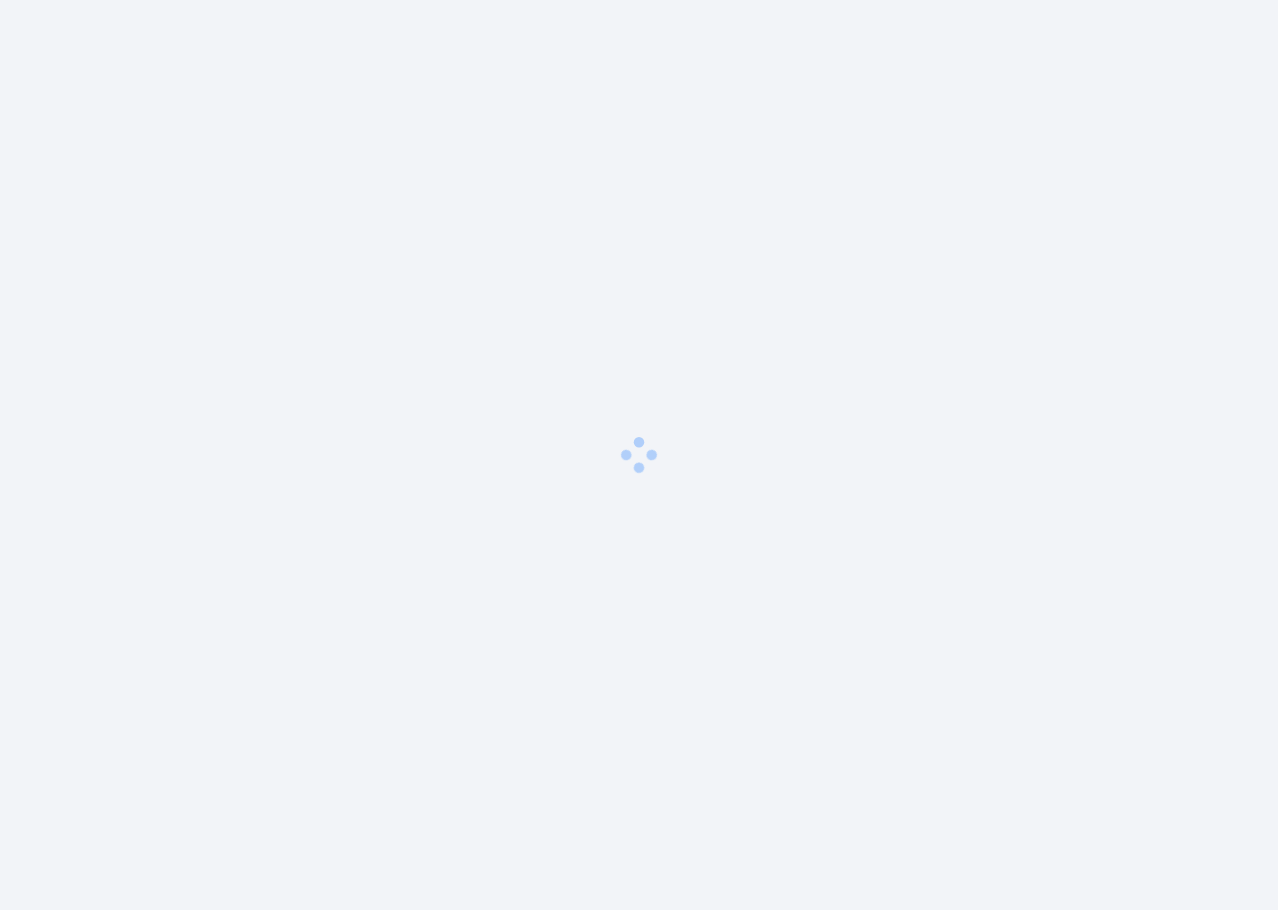 click at bounding box center [639, 455] 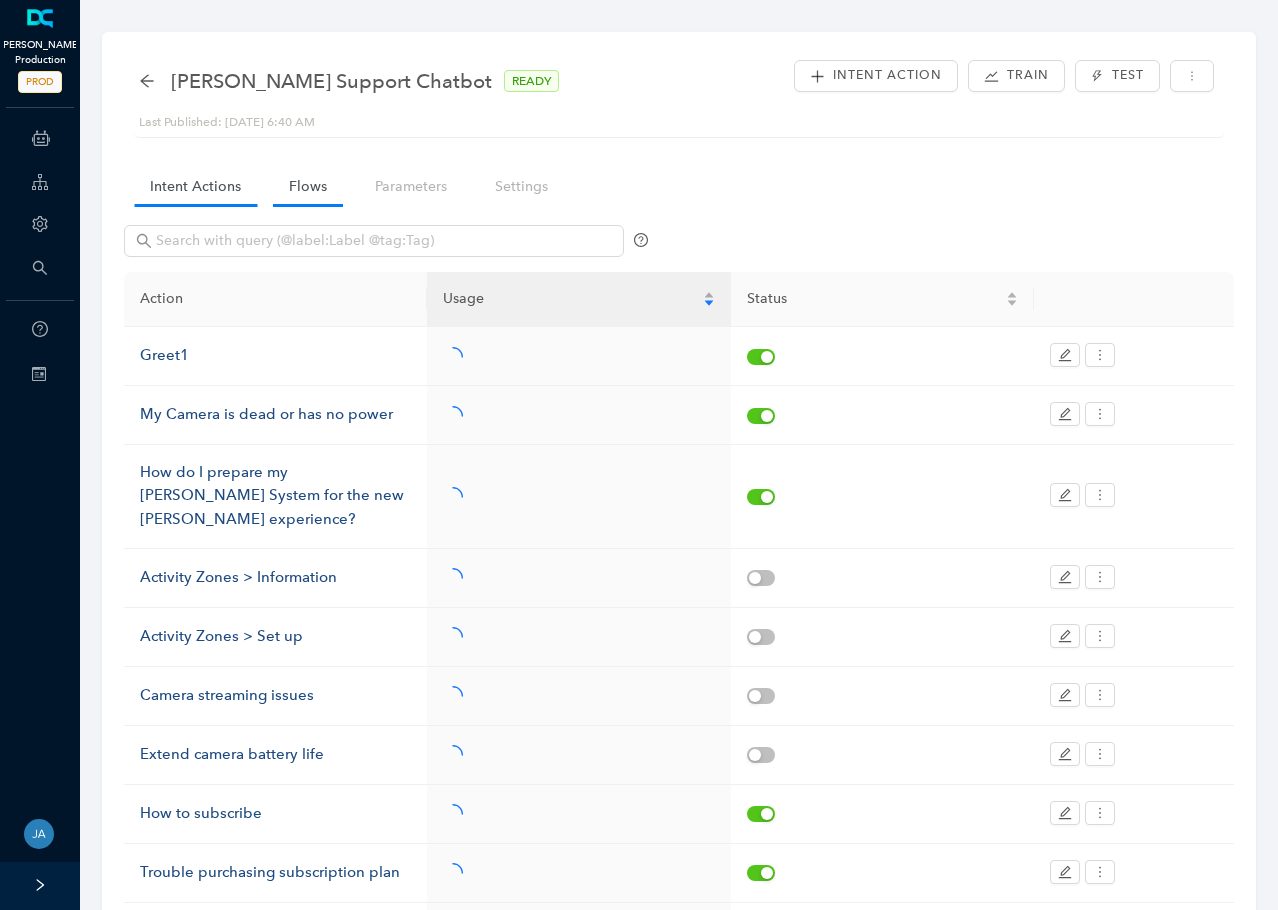 click on "Flows" at bounding box center (308, 186) 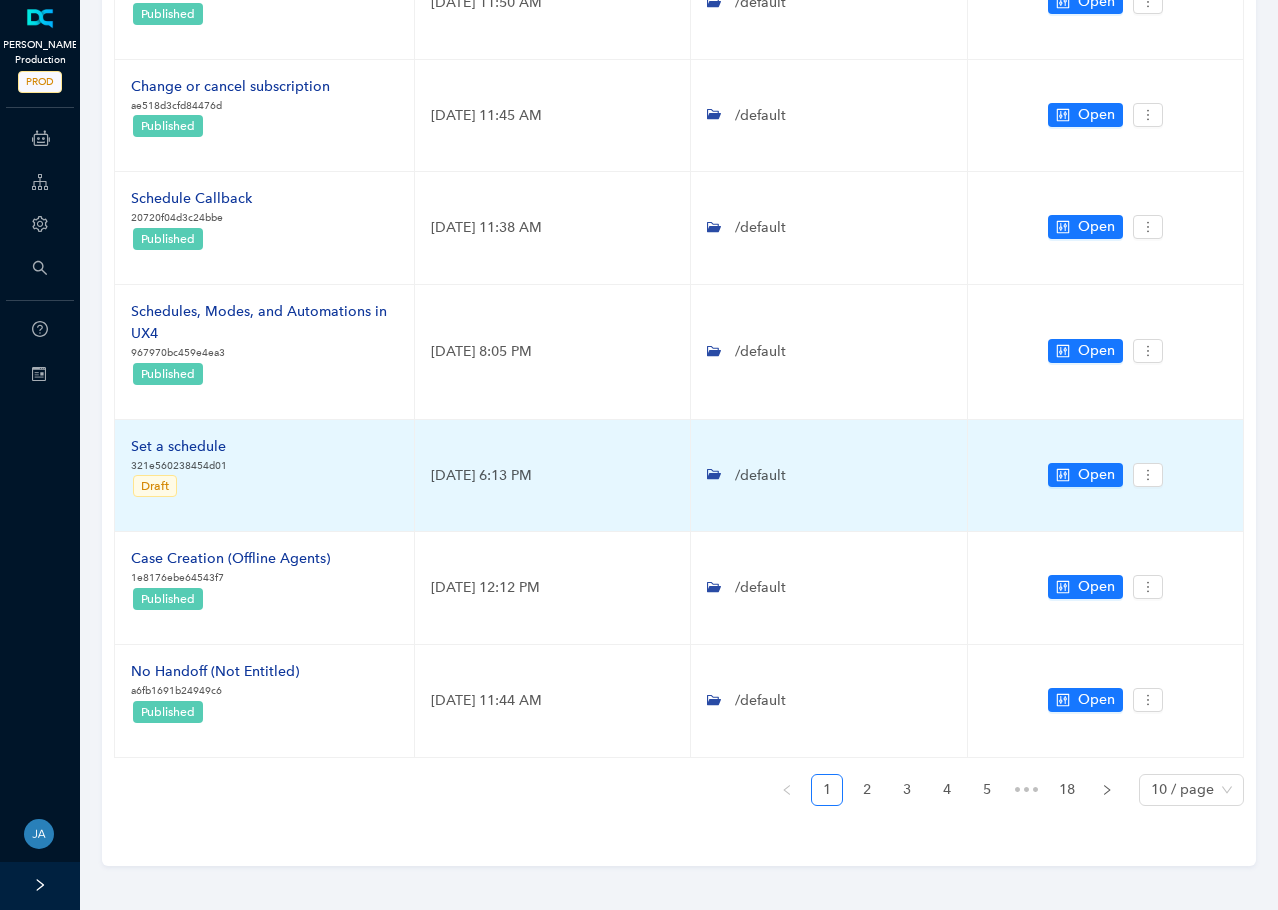 scroll, scrollTop: 716, scrollLeft: 0, axis: vertical 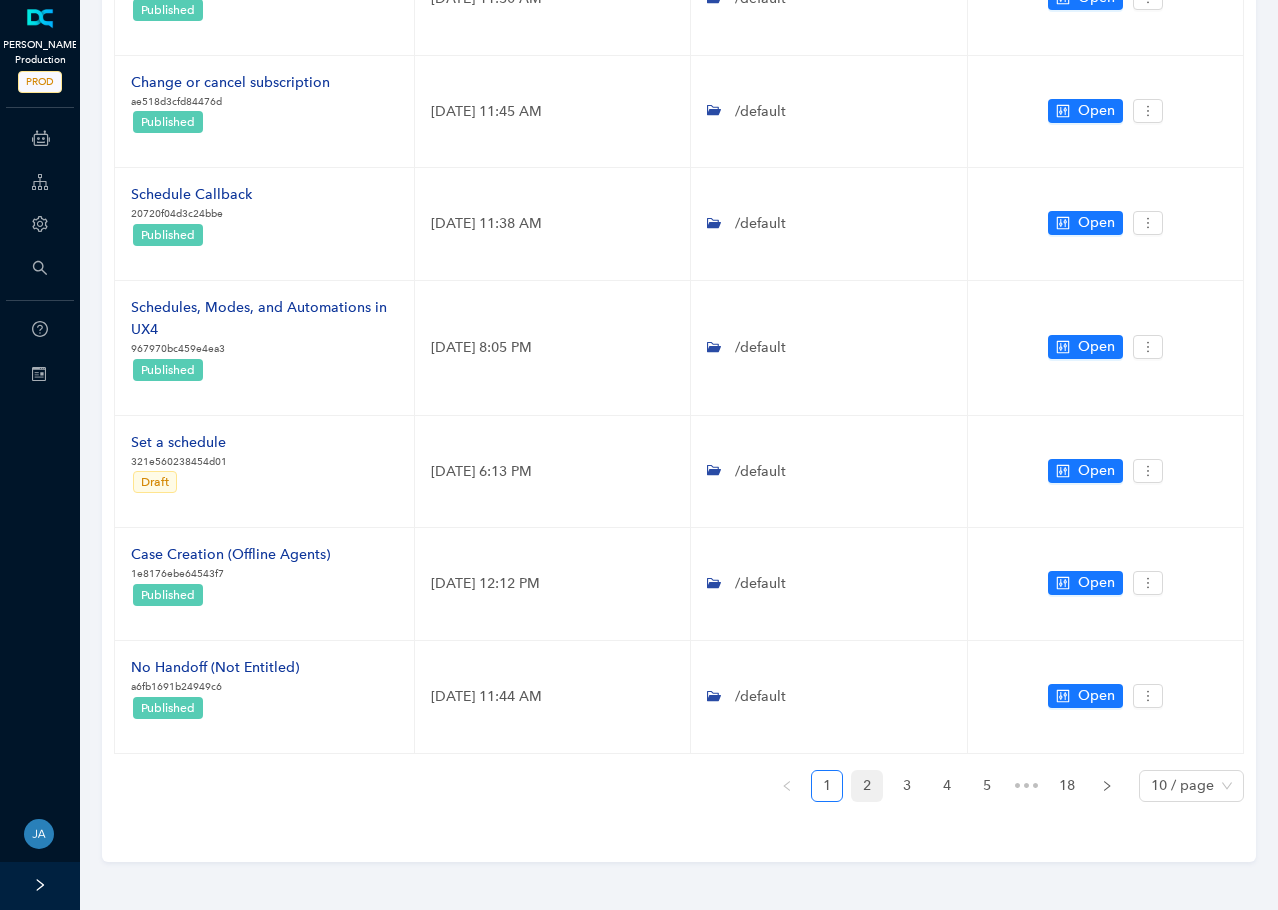 click on "2" at bounding box center (867, 786) 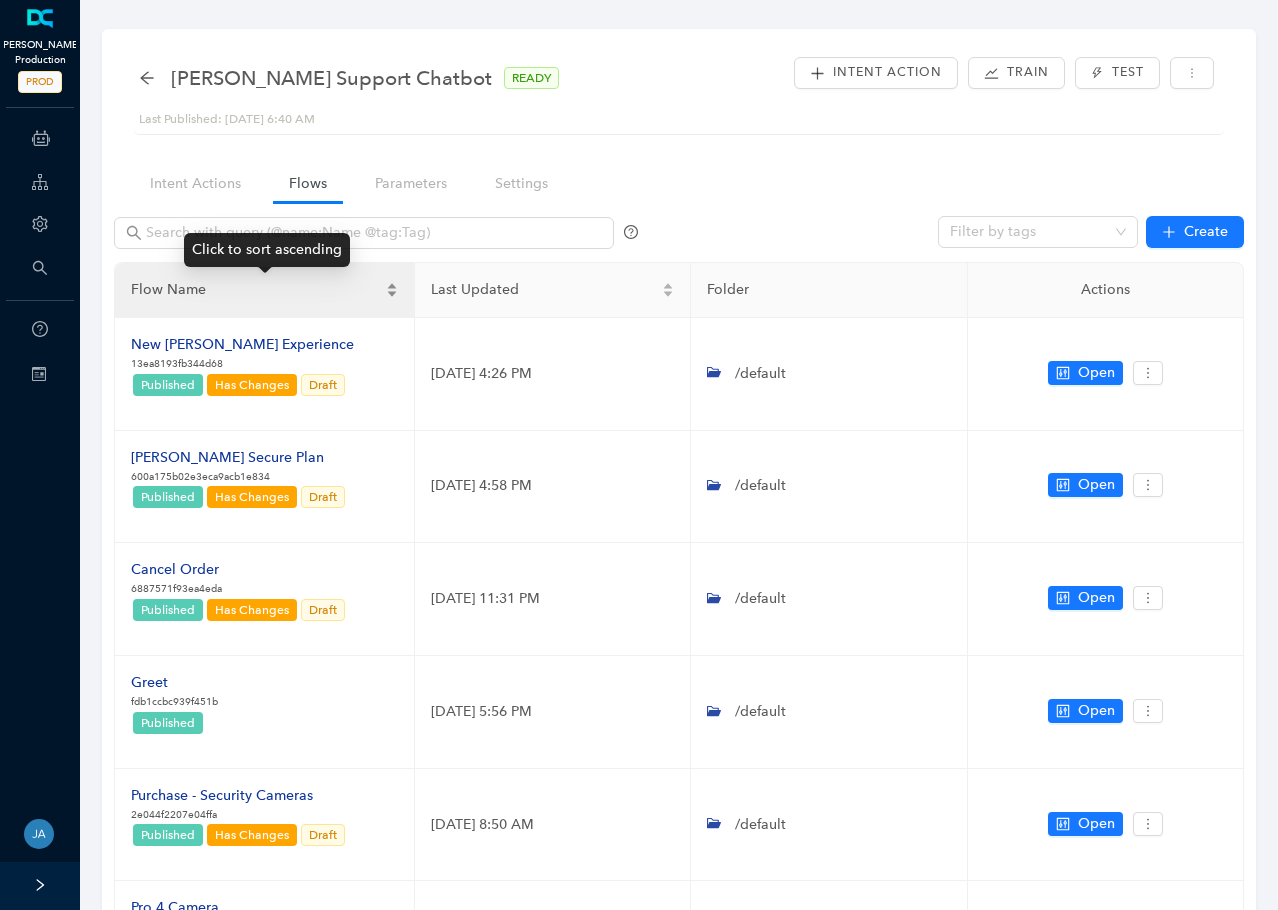 scroll, scrollTop: 0, scrollLeft: 0, axis: both 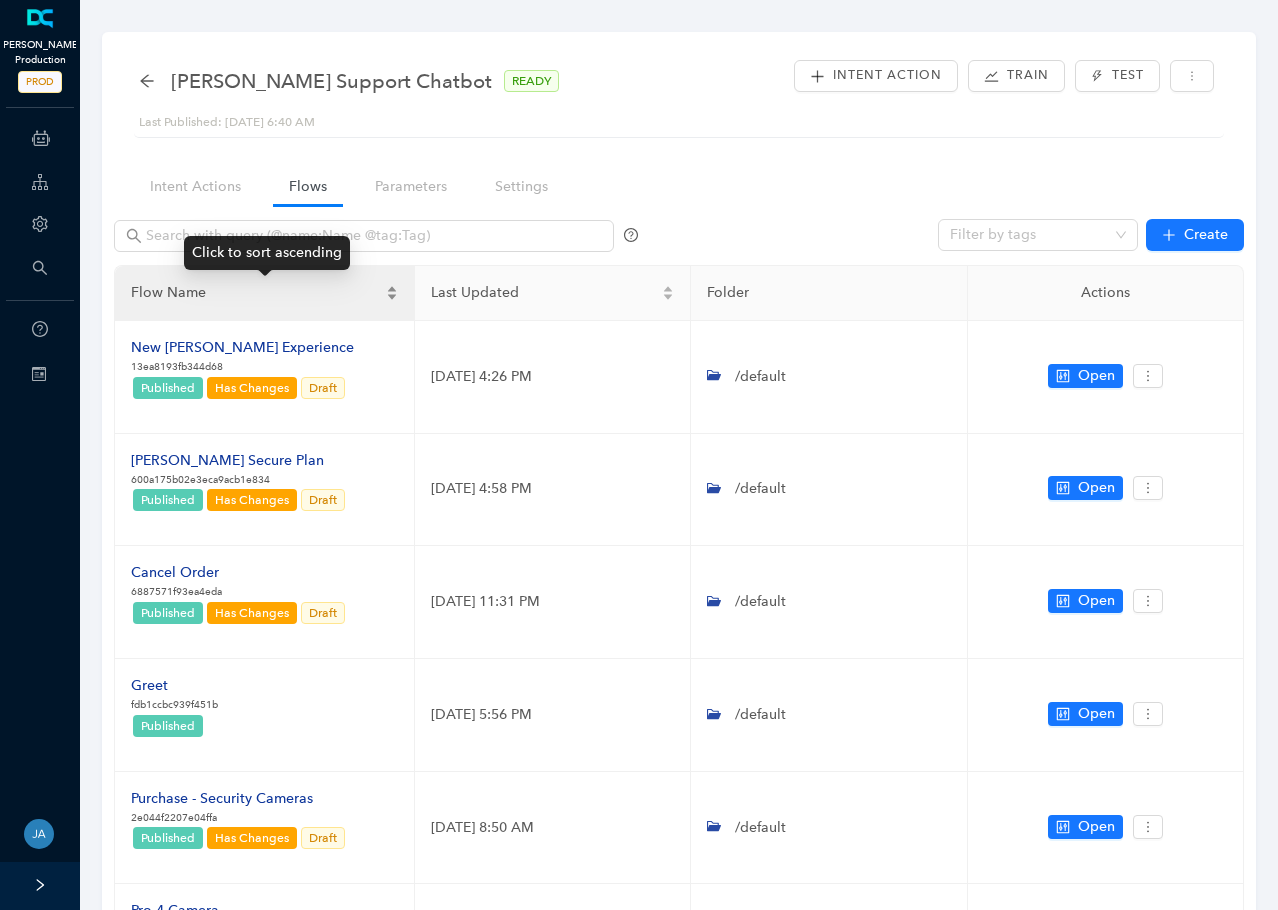 click on "Flow Name" at bounding box center (264, 293) 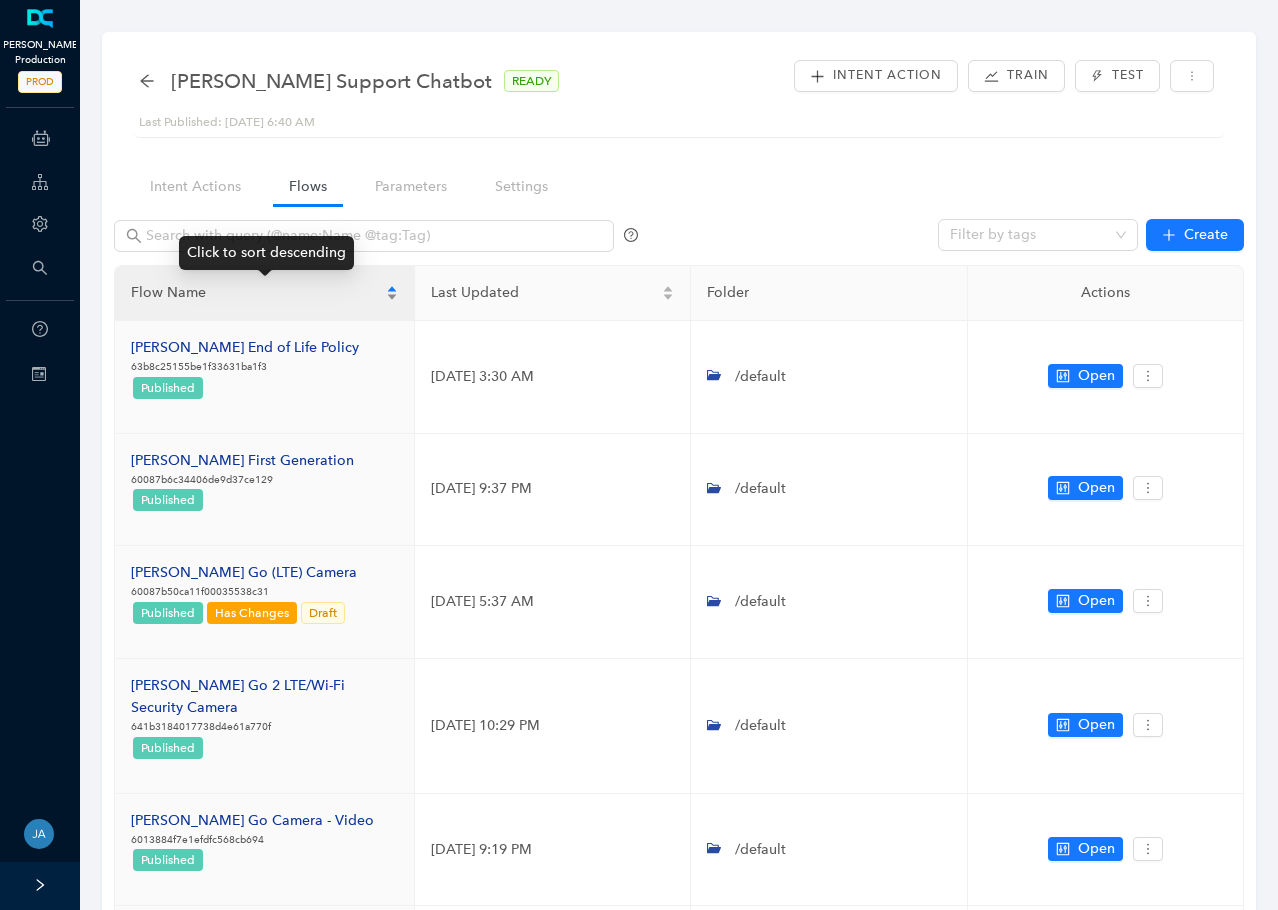 click on "Flow Name" at bounding box center [264, 293] 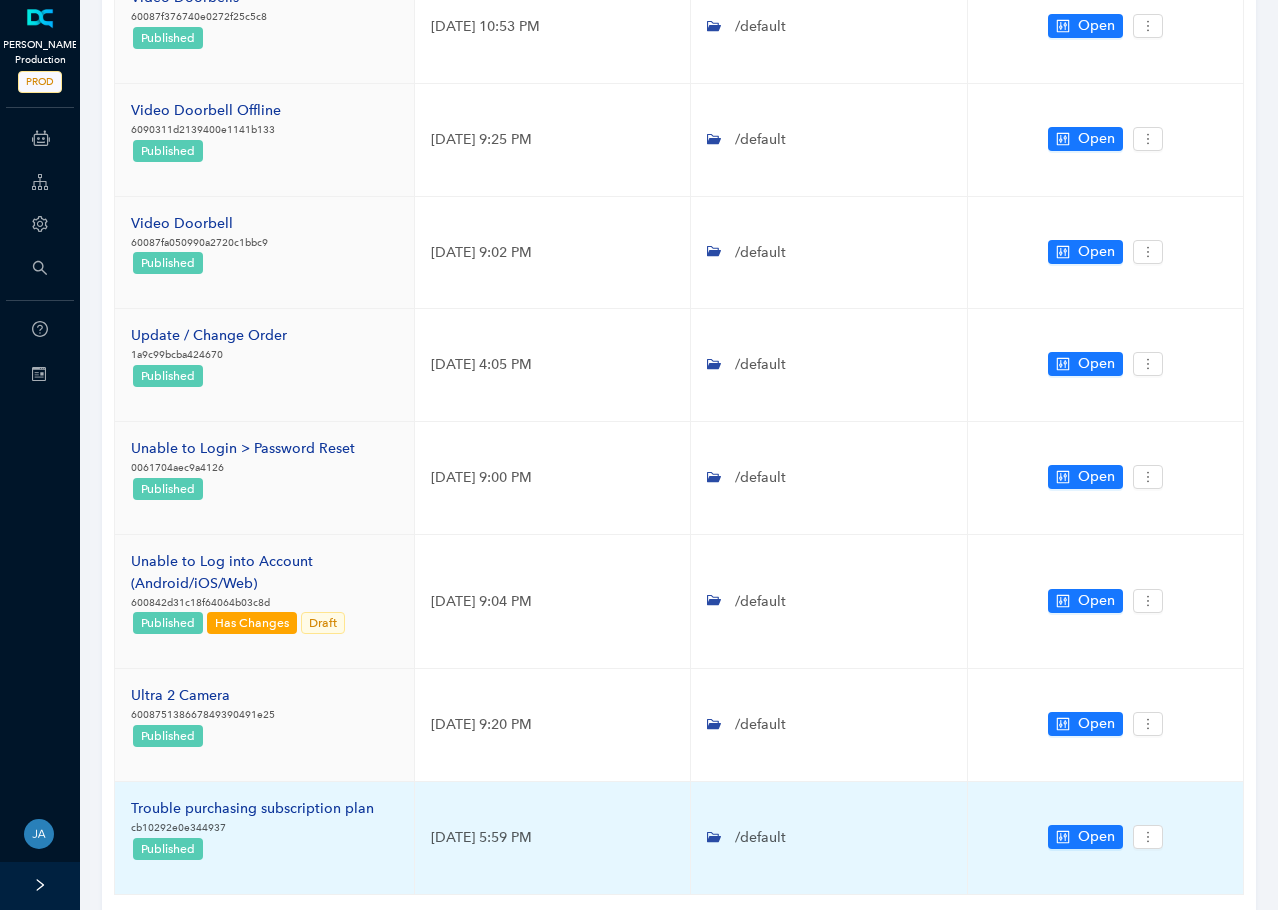 scroll, scrollTop: 716, scrollLeft: 0, axis: vertical 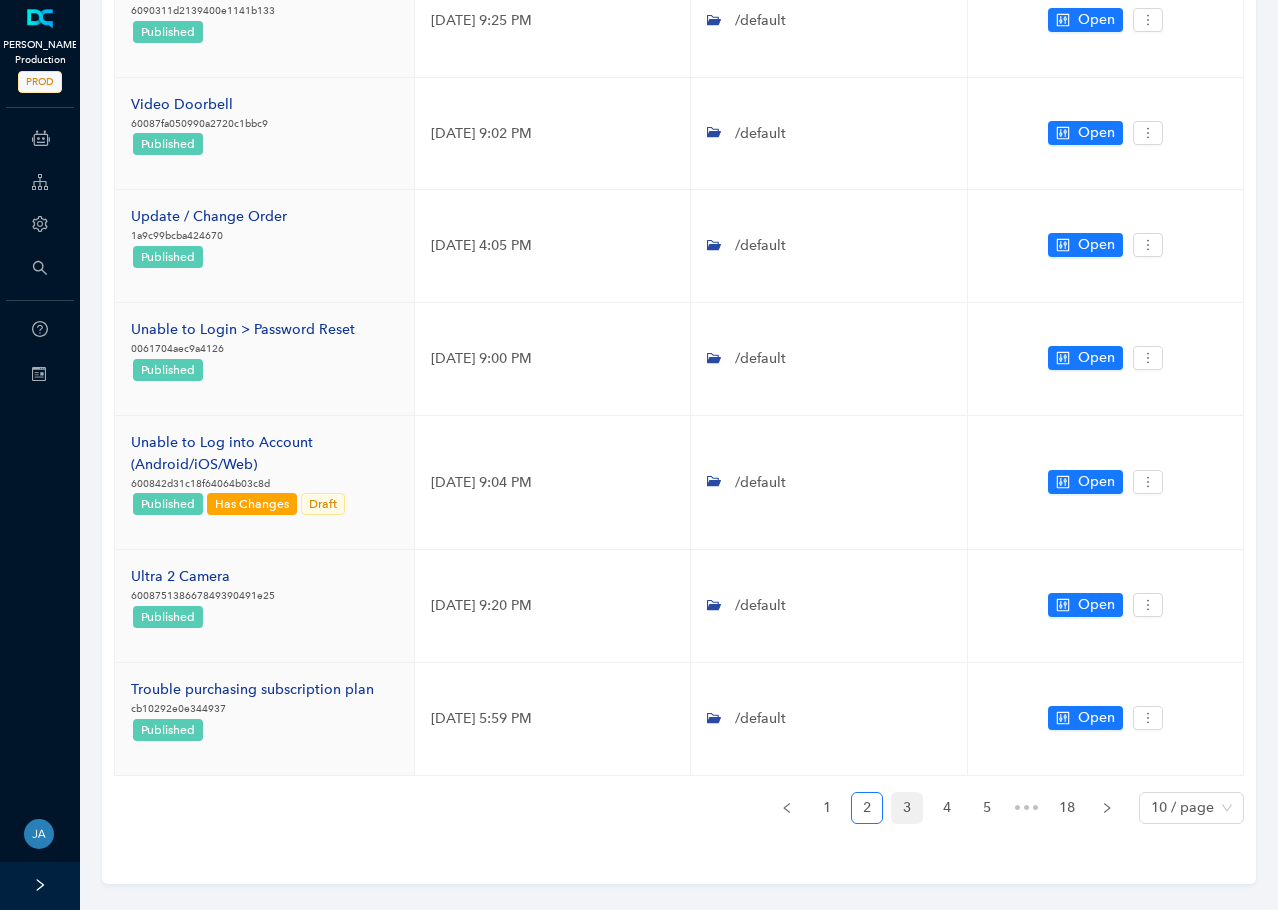 click on "3" at bounding box center [907, 808] 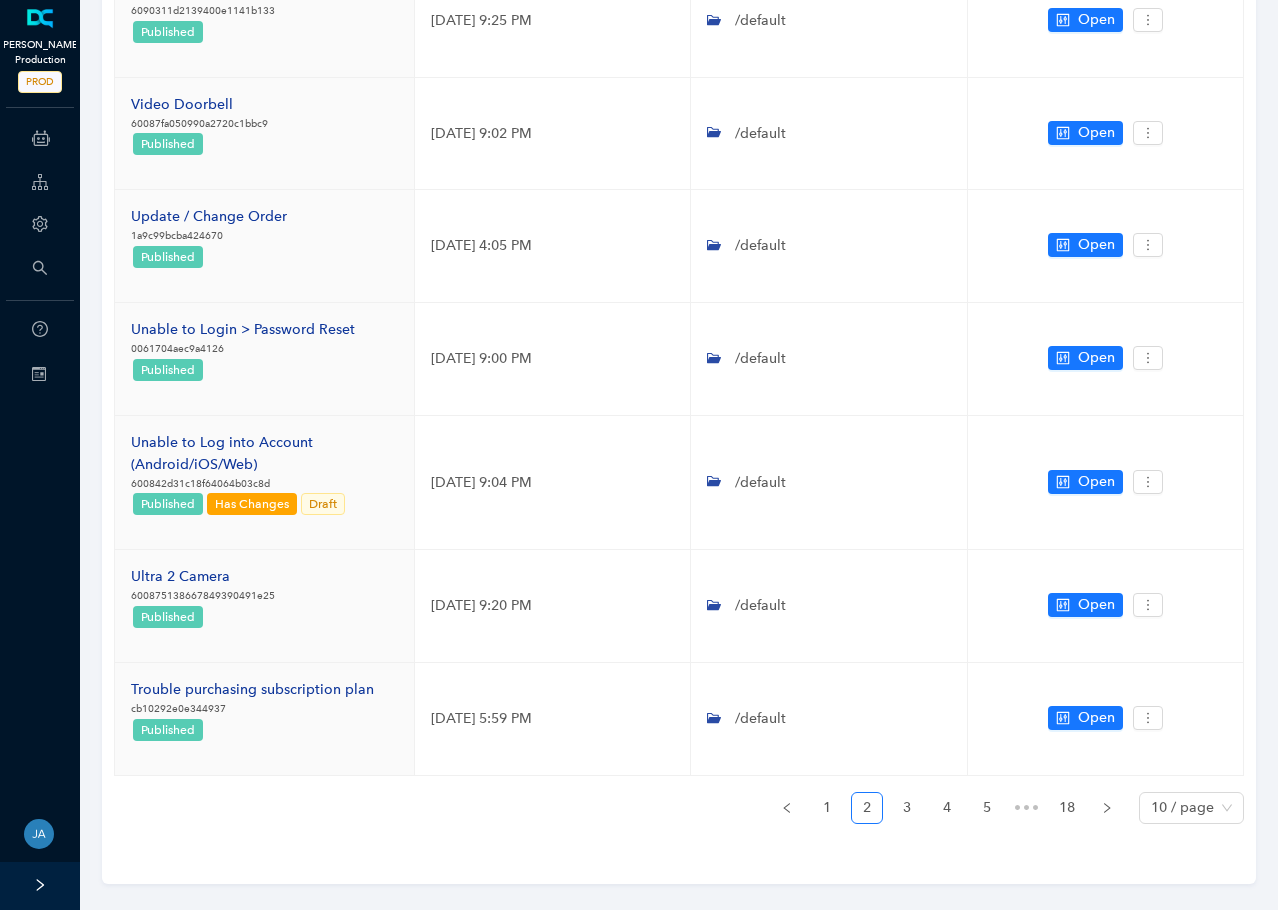 click on "/default" at bounding box center [829, 719] 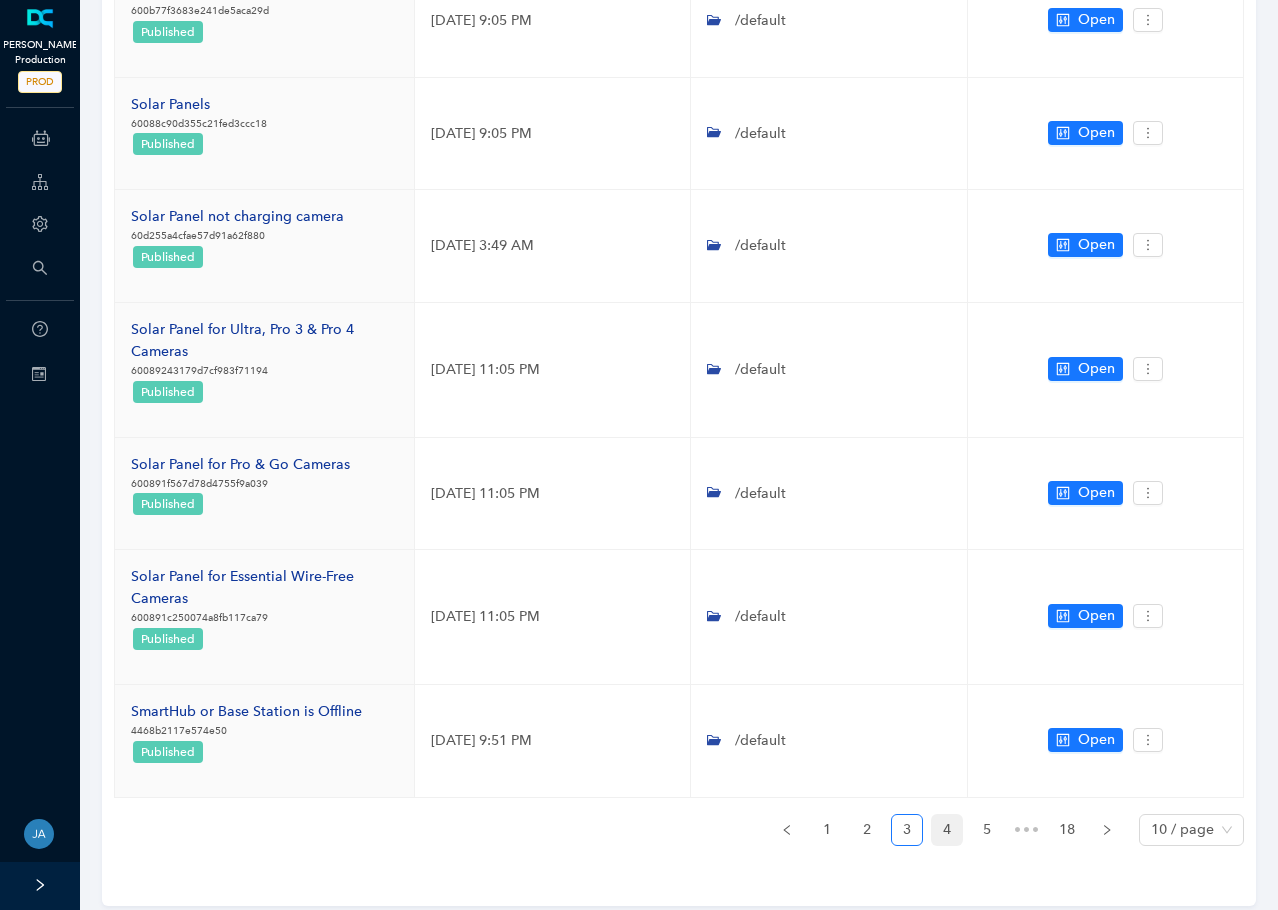 click on "4" at bounding box center (947, 830) 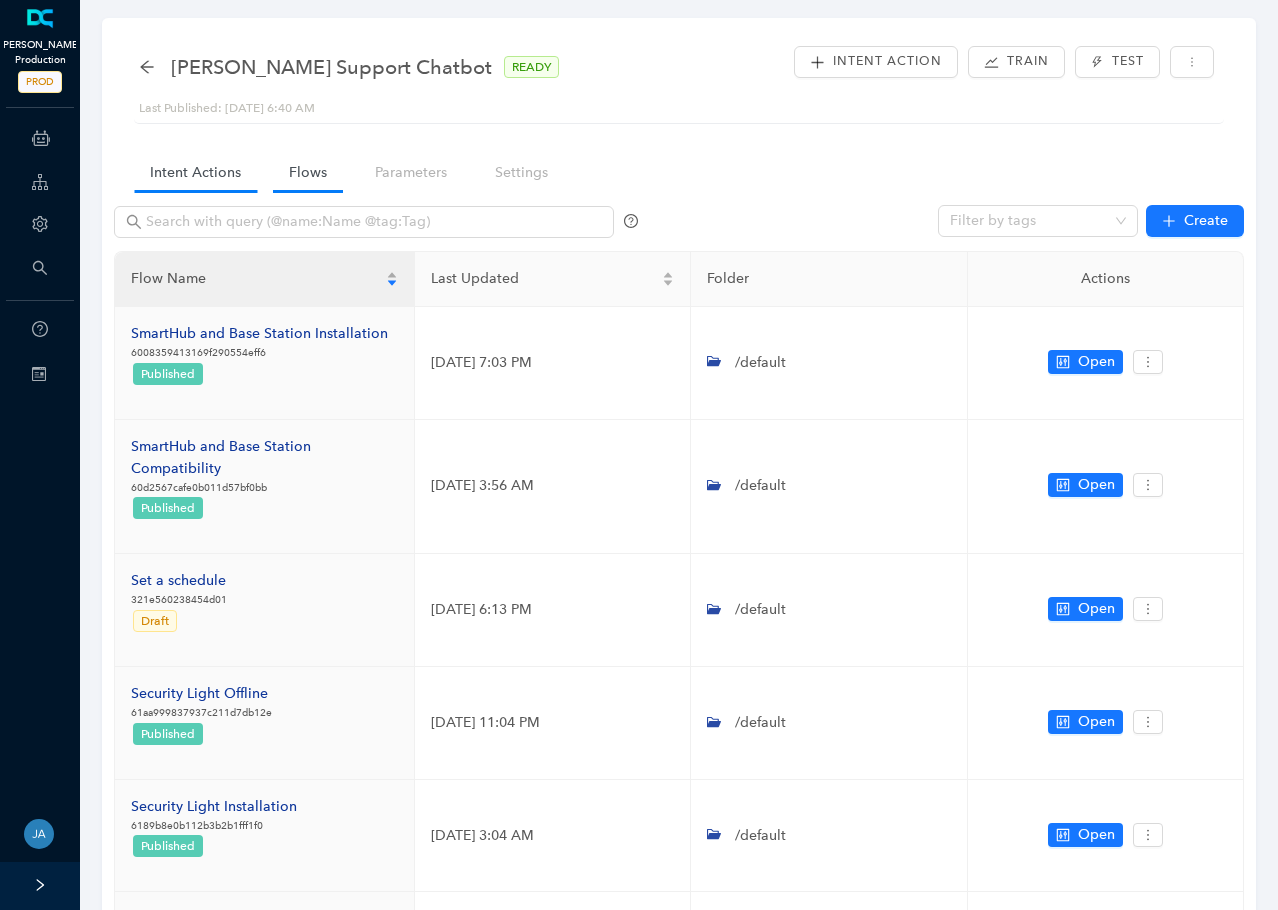 scroll, scrollTop: 0, scrollLeft: 0, axis: both 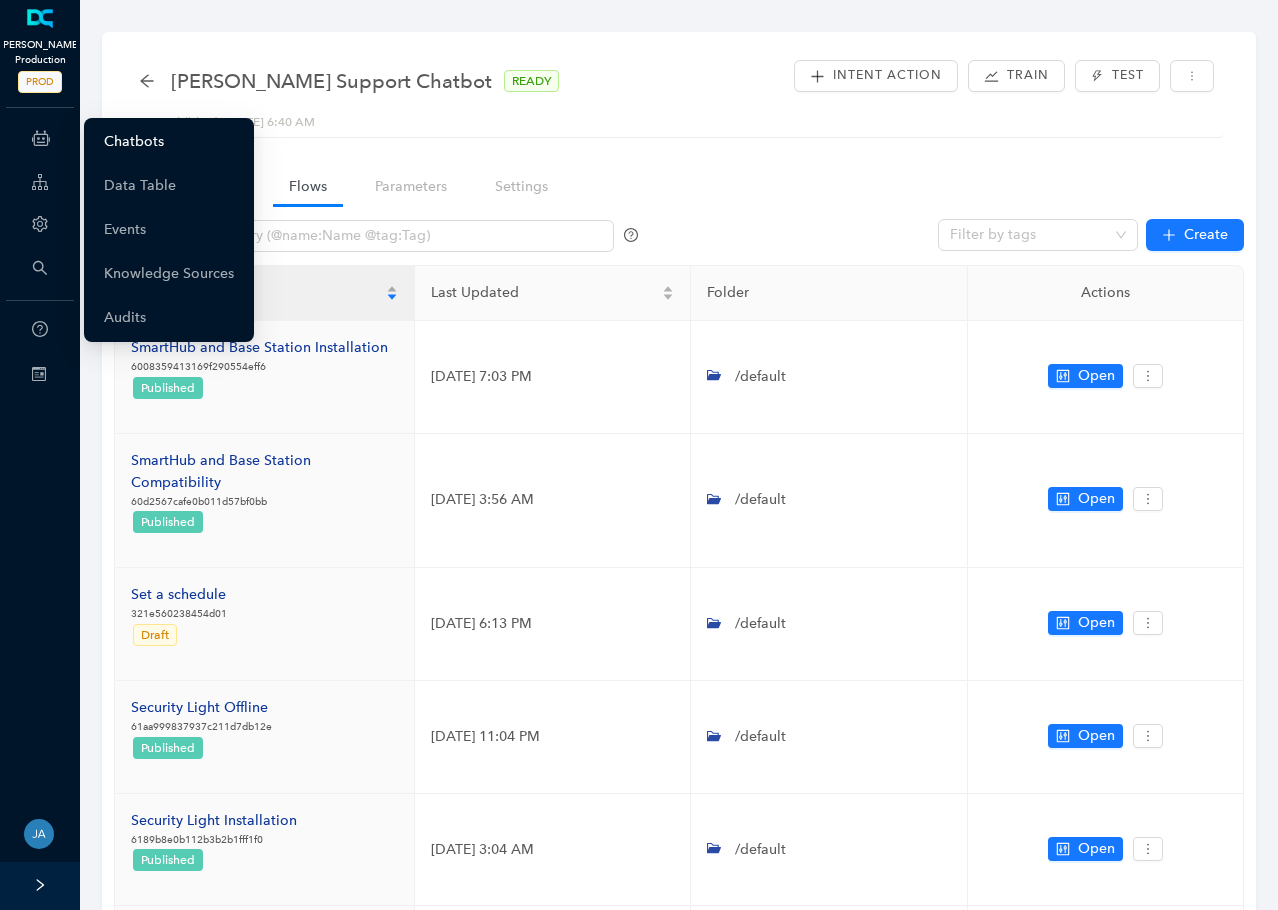 click on "Chatbots" at bounding box center [134, 142] 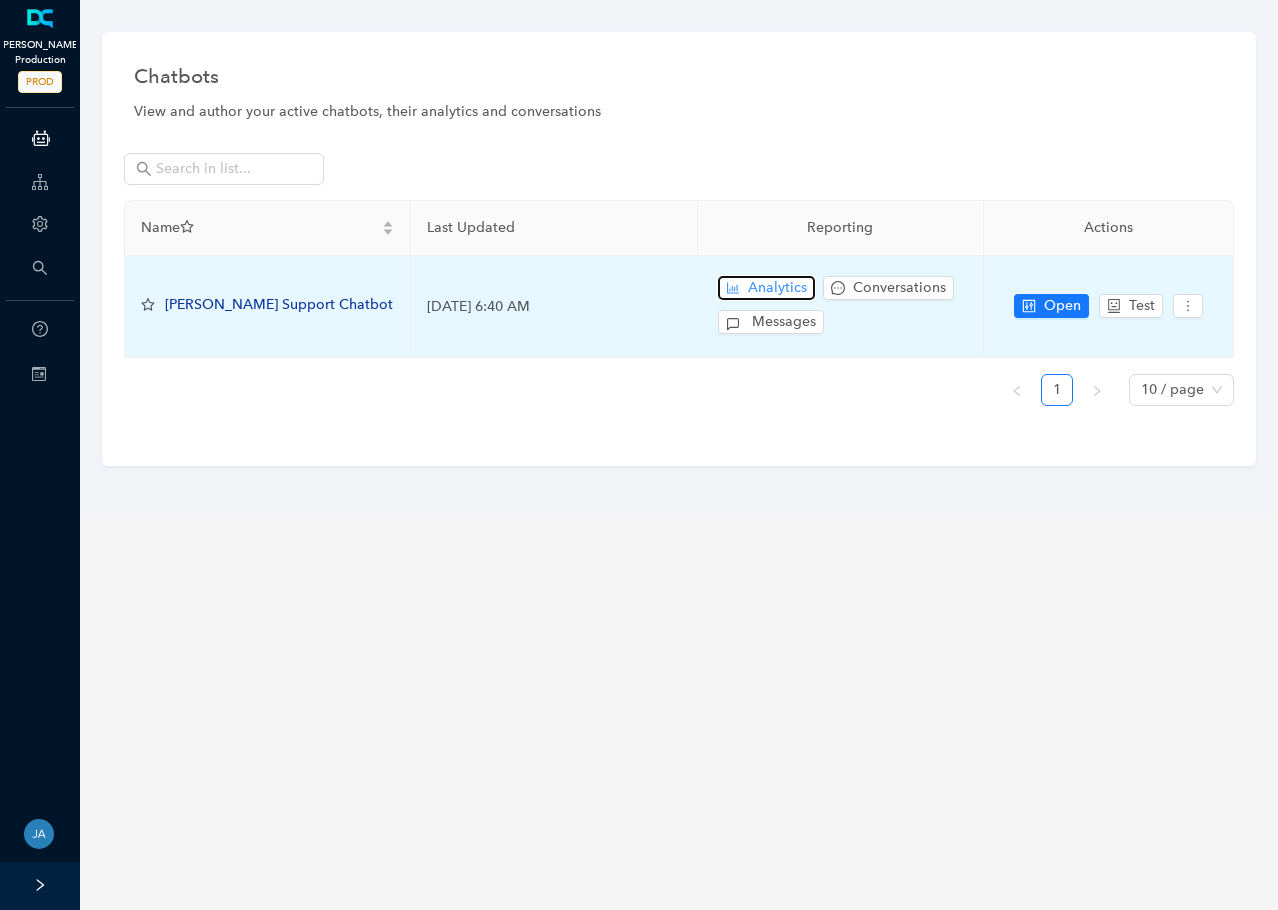 click on "Analytics" at bounding box center (777, 288) 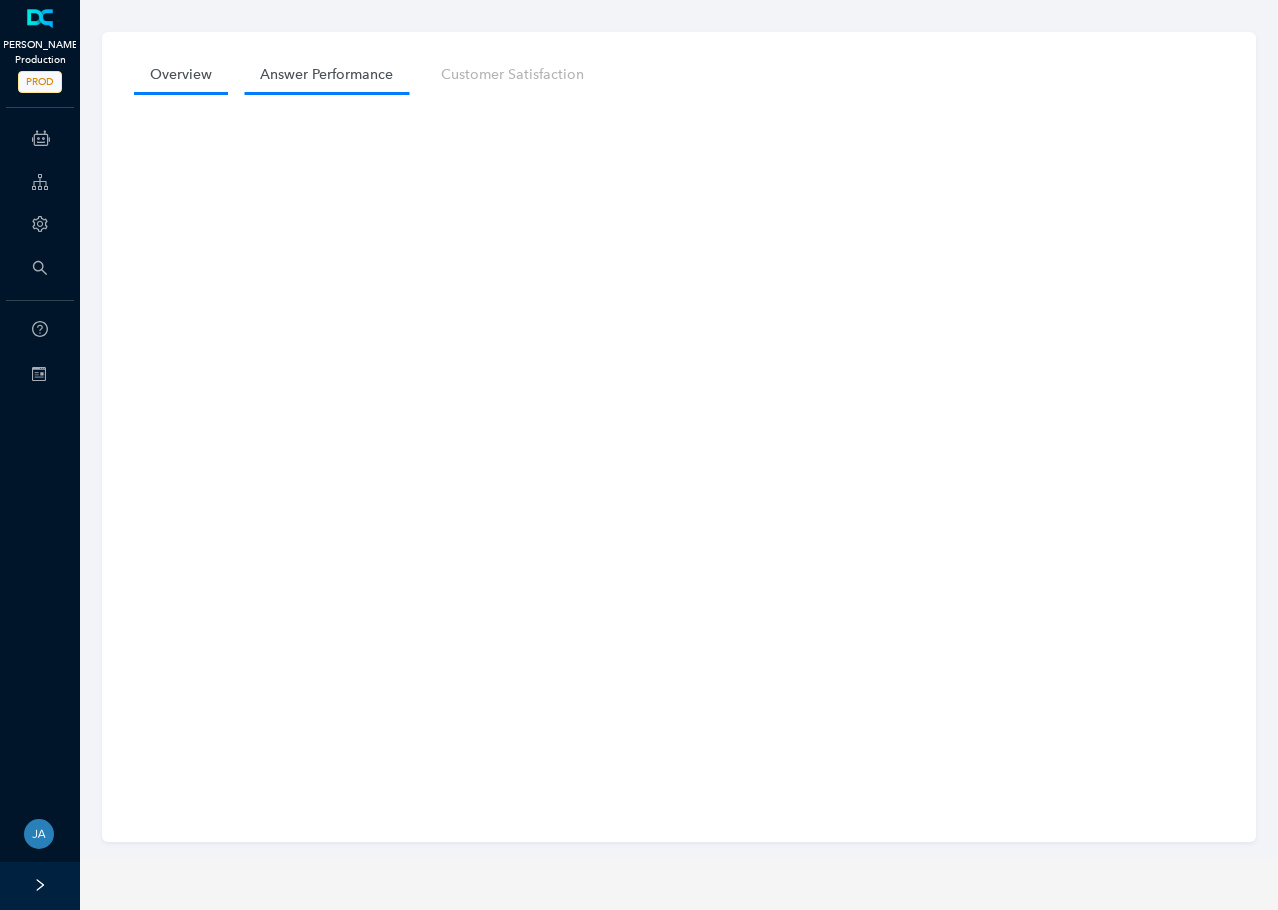 click on "Answer Performance" at bounding box center [326, 74] 